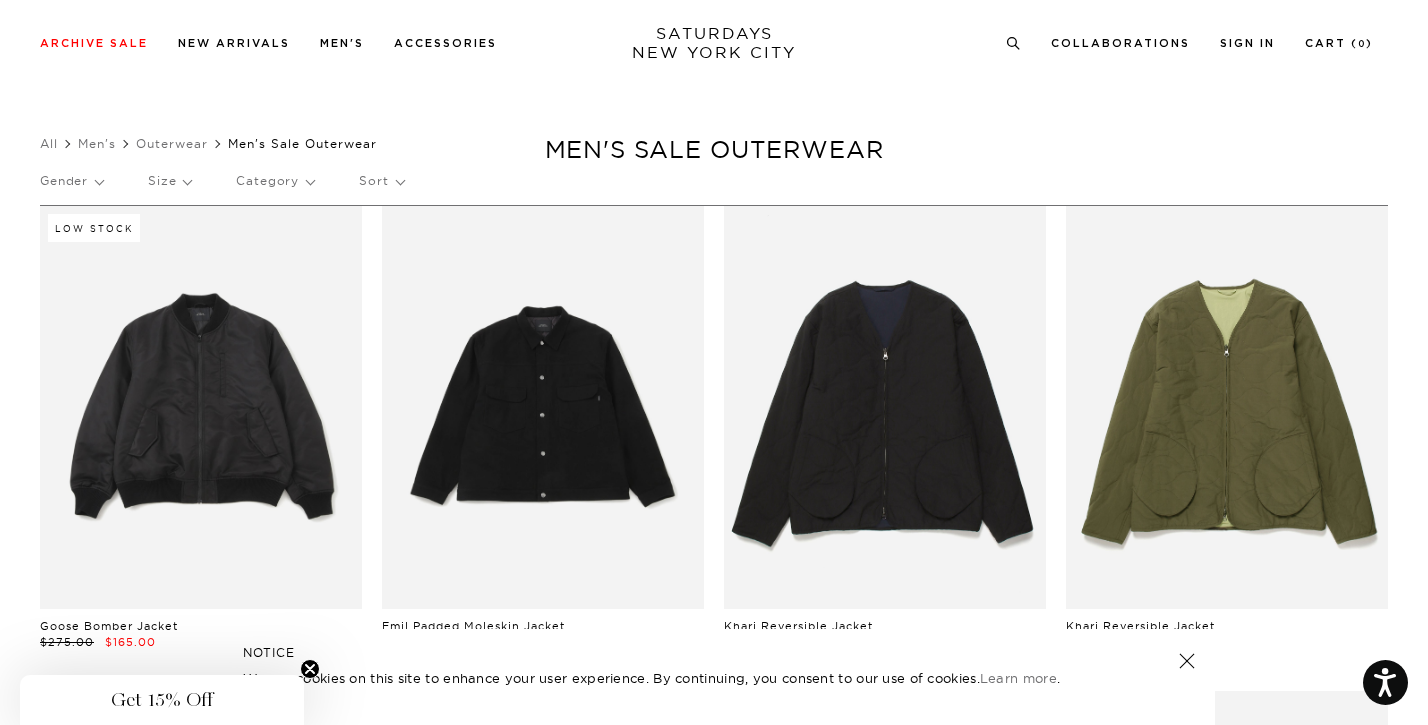 scroll, scrollTop: 541, scrollLeft: 0, axis: vertical 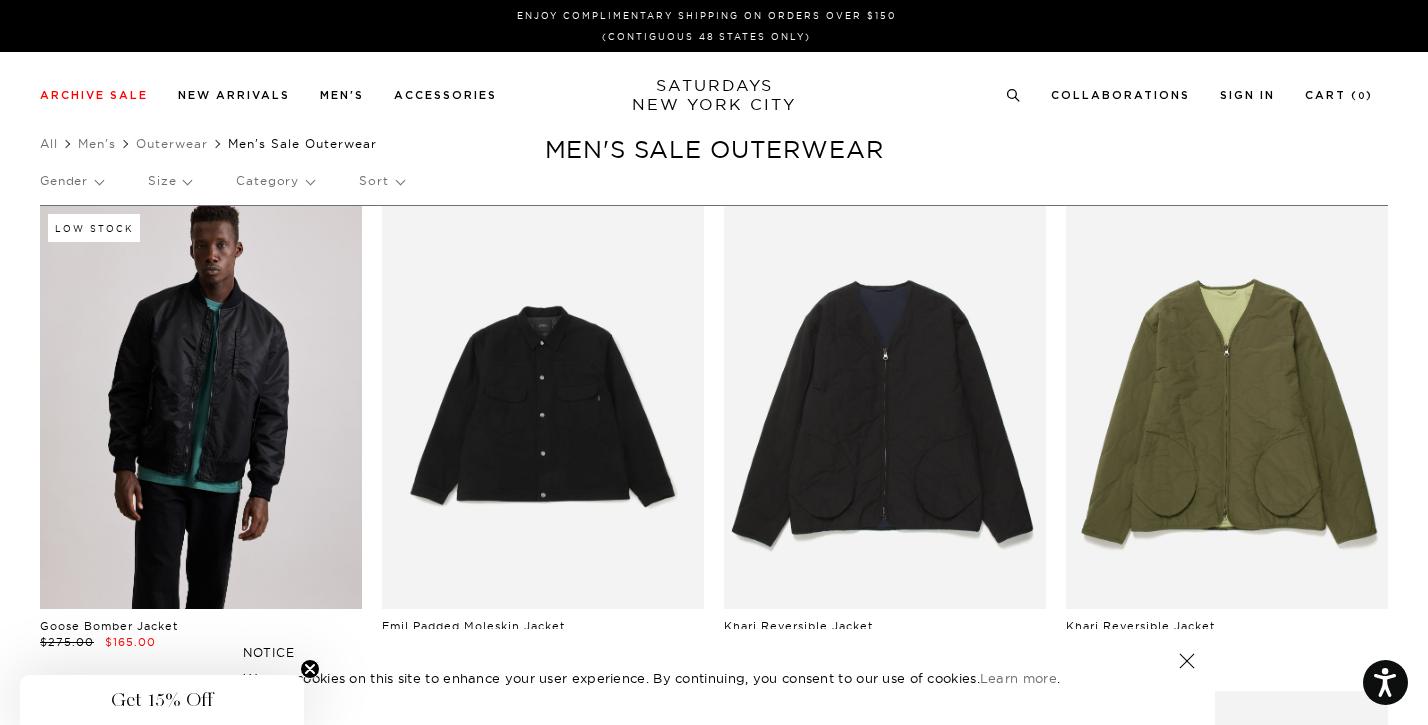 click at bounding box center [201, 407] 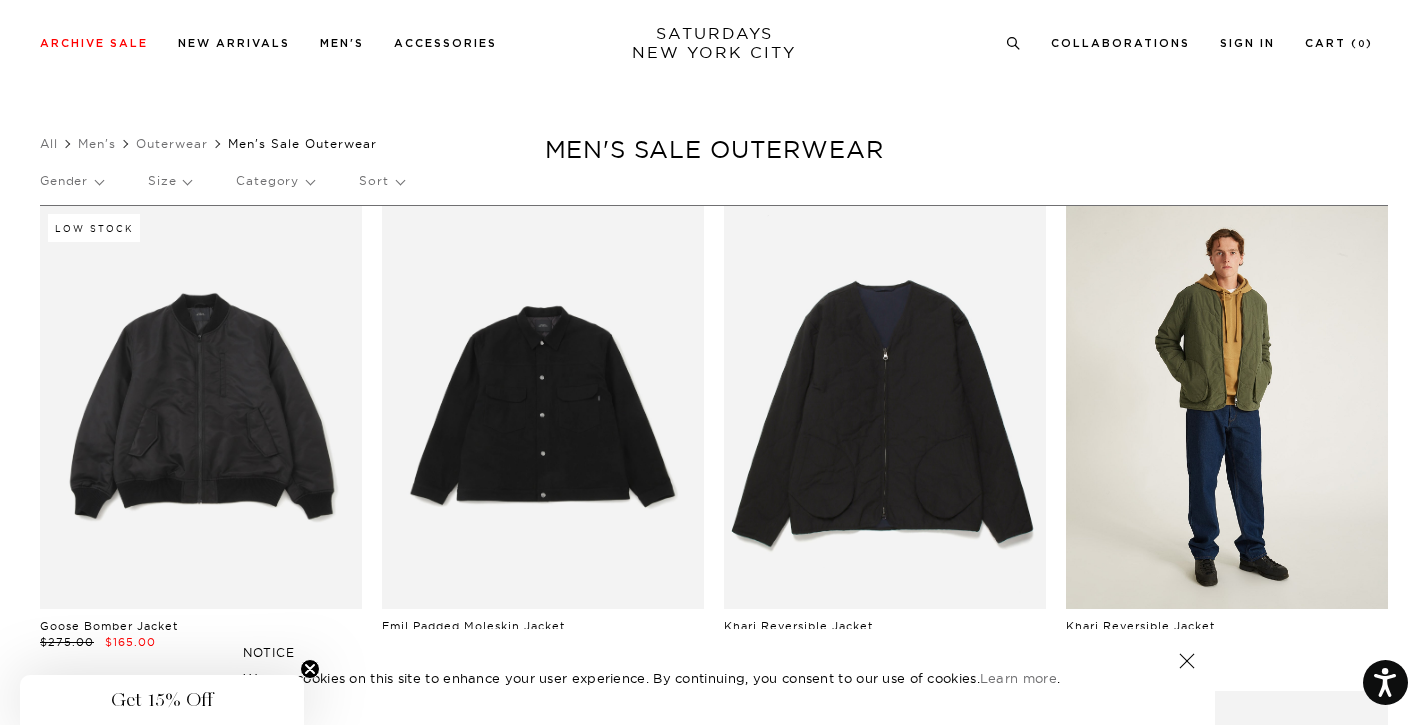 scroll, scrollTop: 601, scrollLeft: 0, axis: vertical 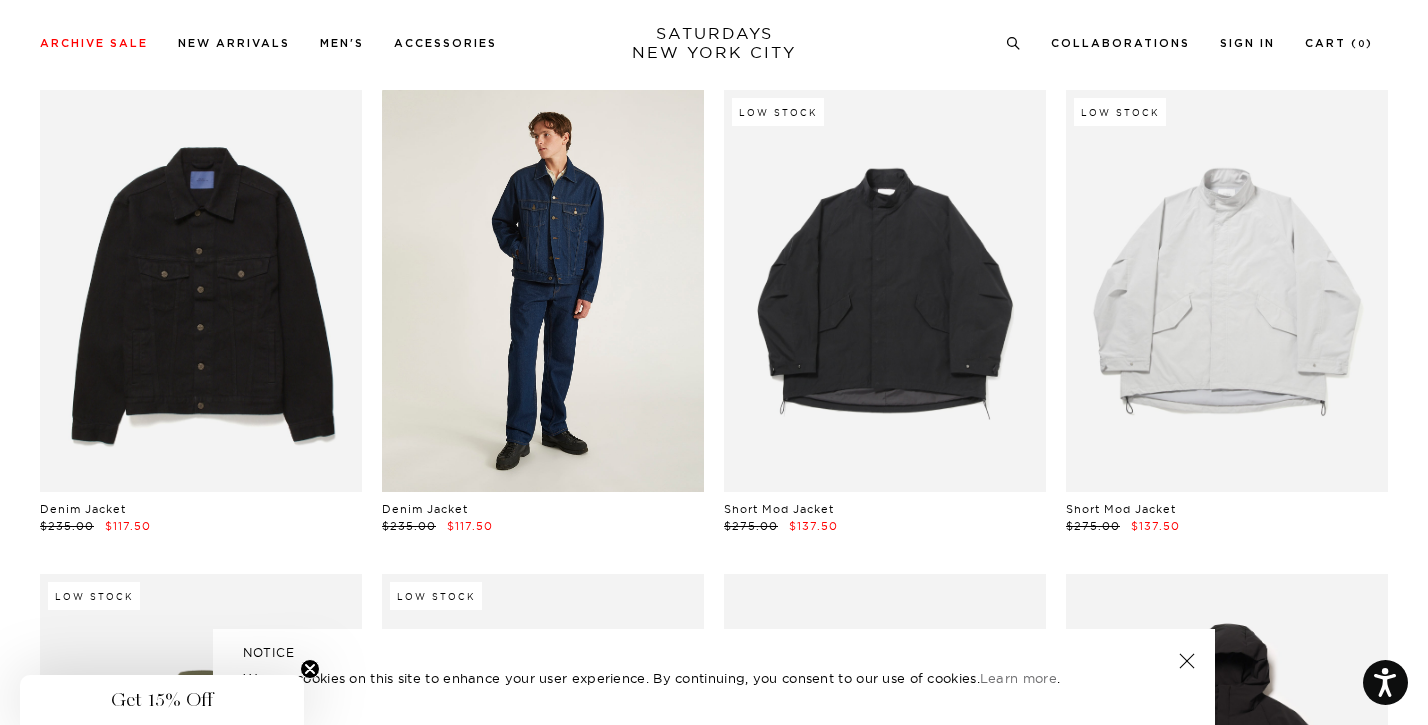 click at bounding box center (543, 291) 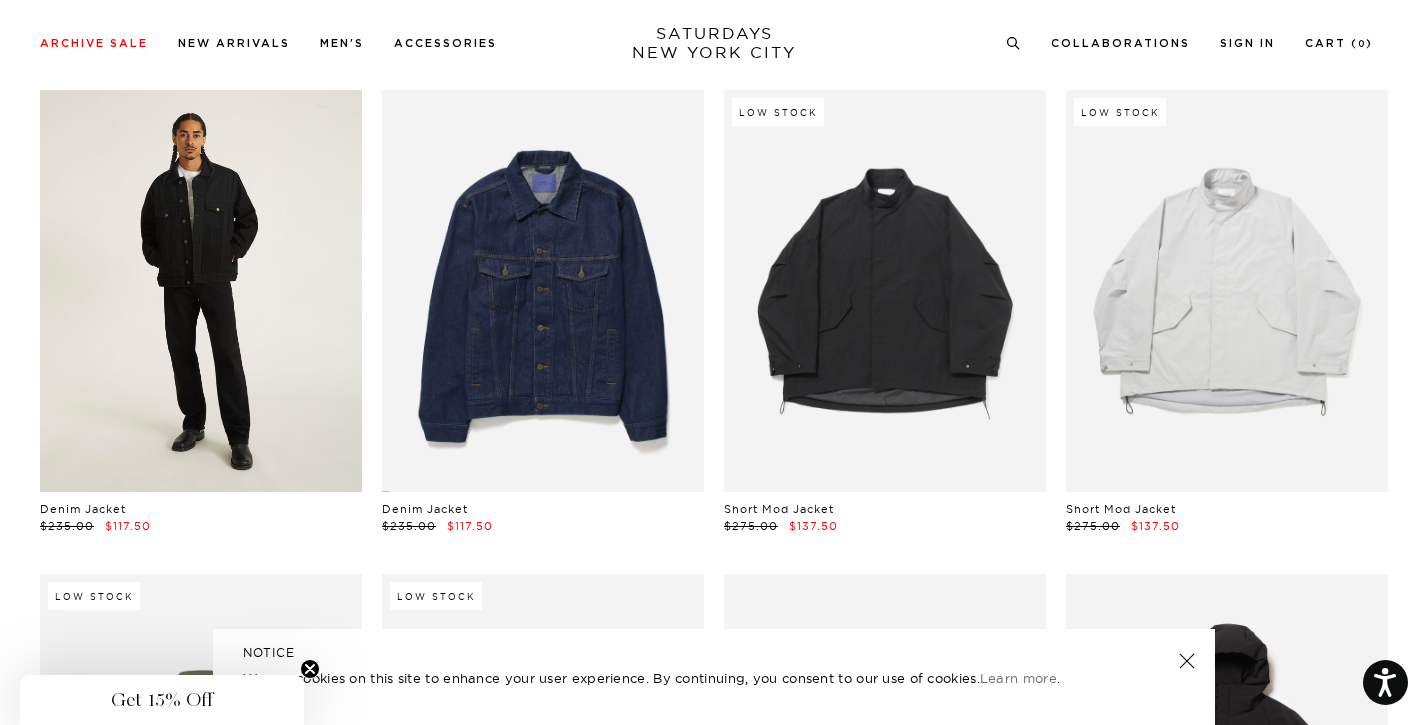 click at bounding box center (201, 291) 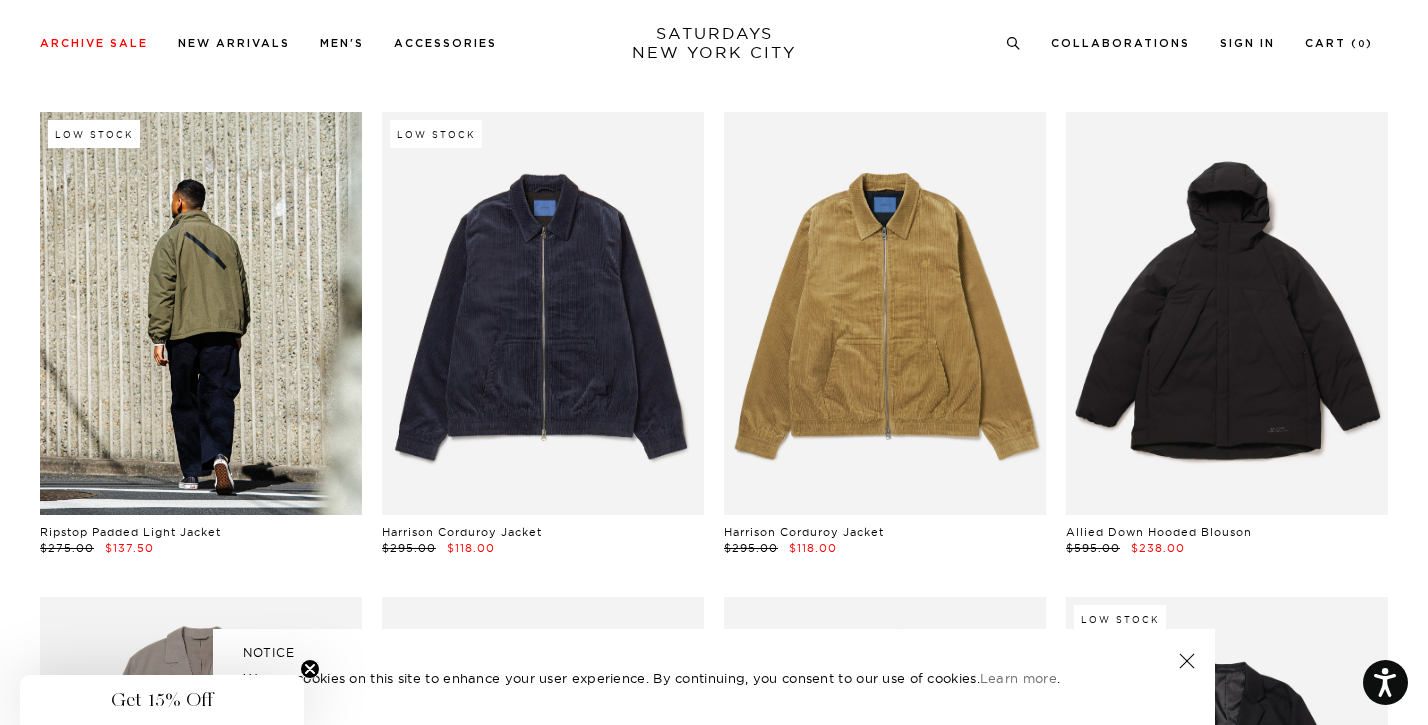 click at bounding box center (201, 313) 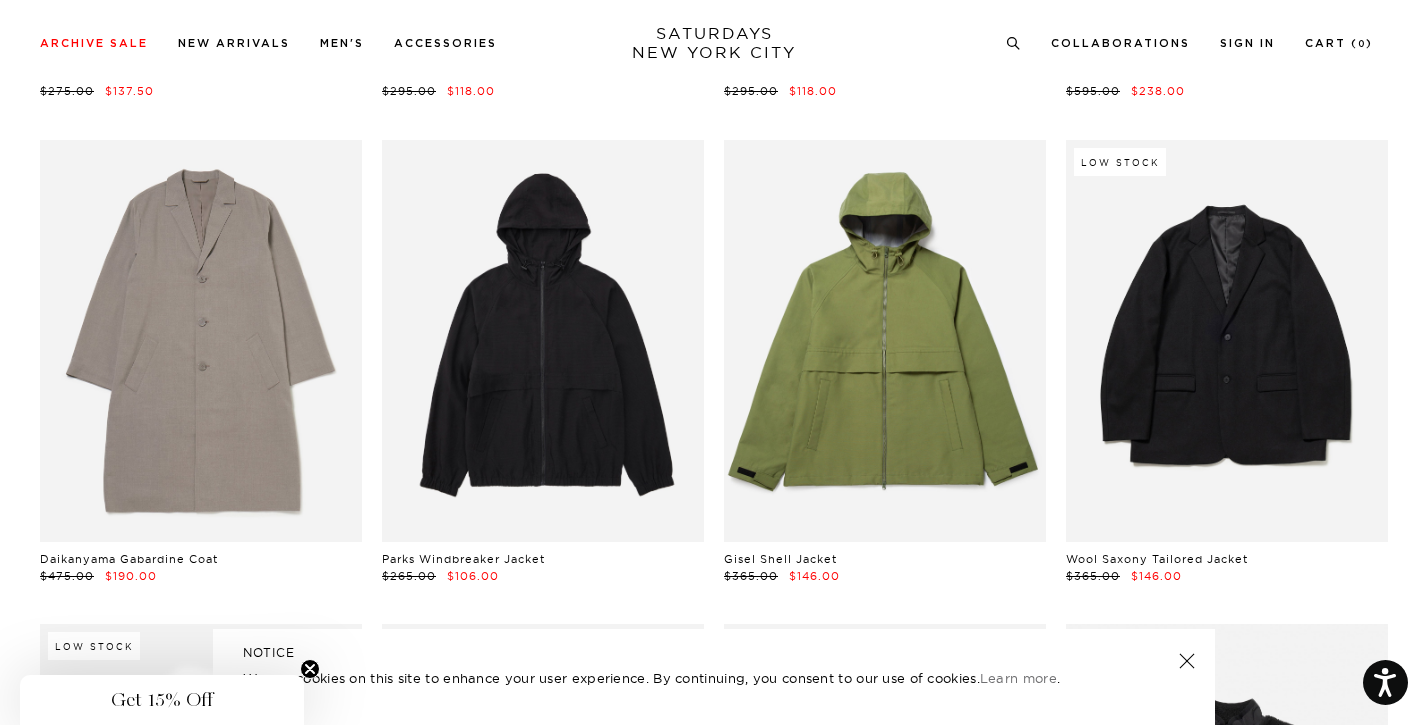 scroll, scrollTop: 1480, scrollLeft: 0, axis: vertical 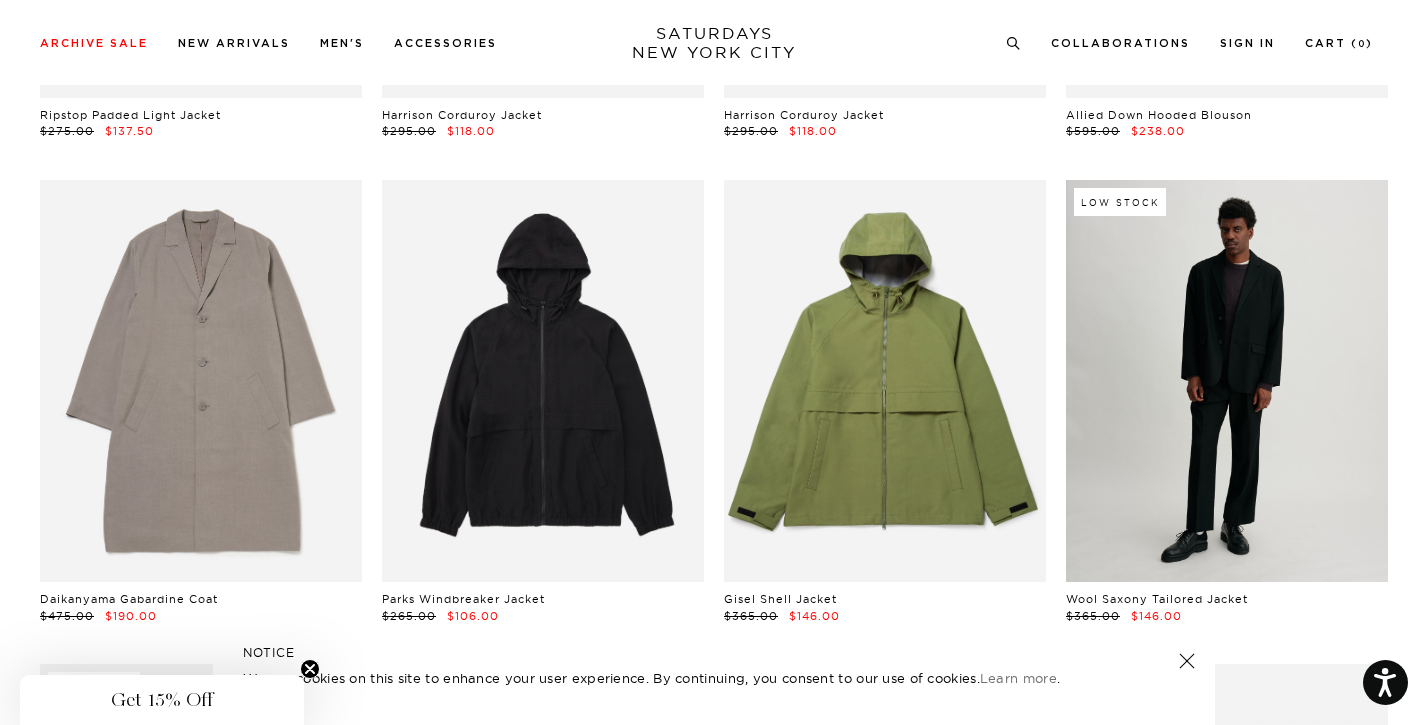 click at bounding box center [1227, 381] 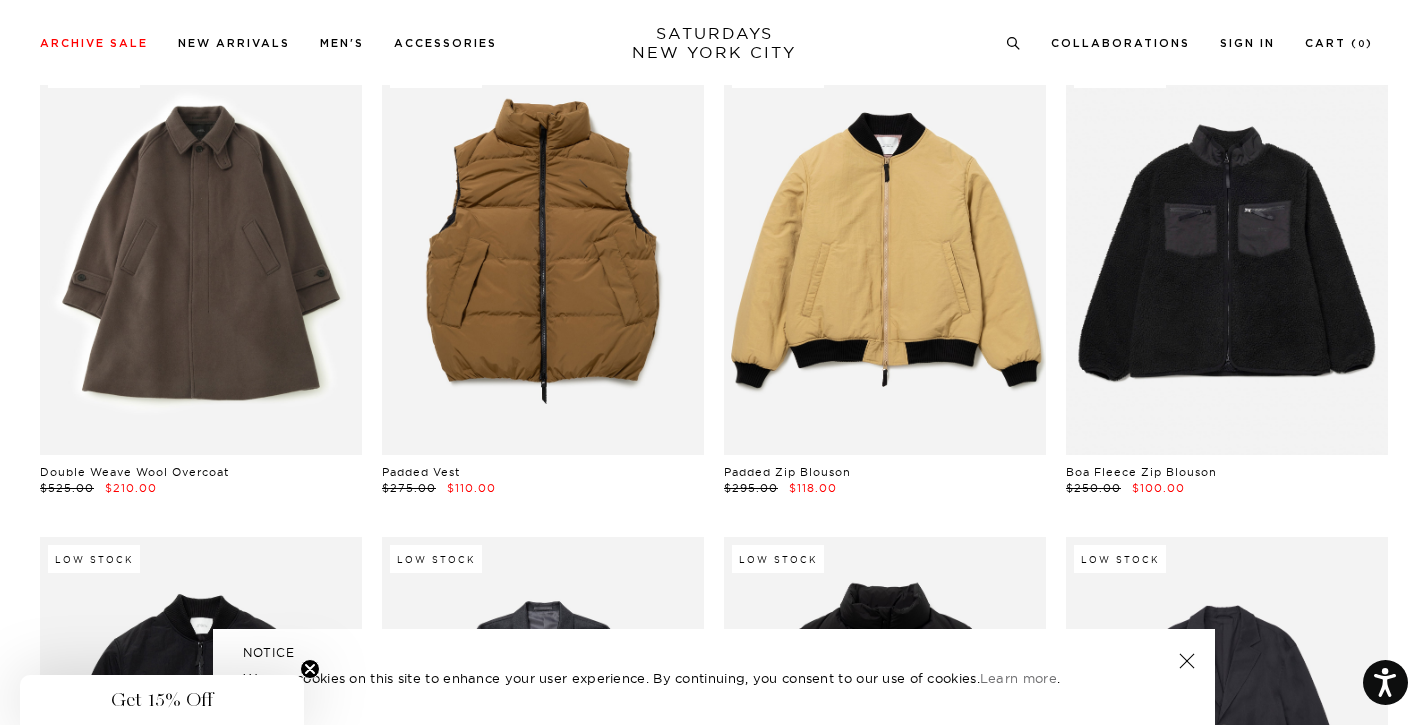 scroll, scrollTop: 2090, scrollLeft: 0, axis: vertical 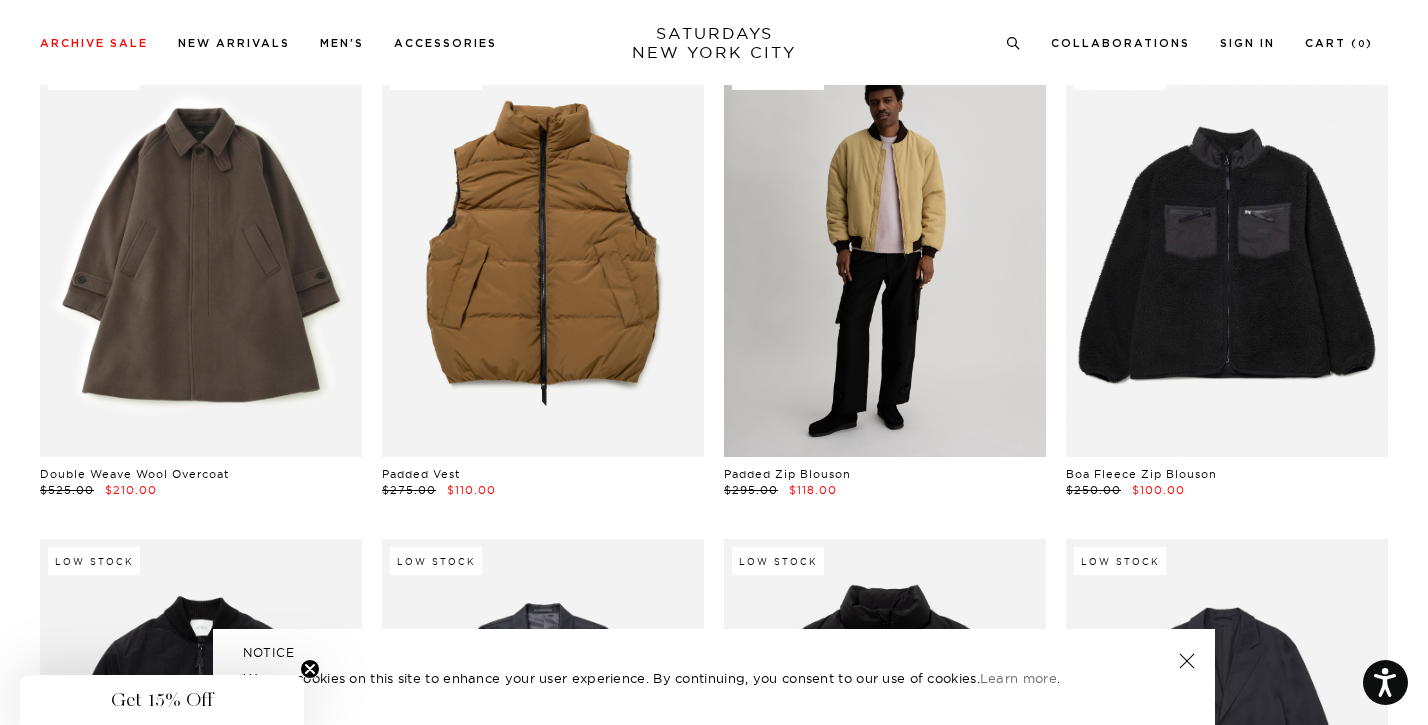 click at bounding box center (885, 255) 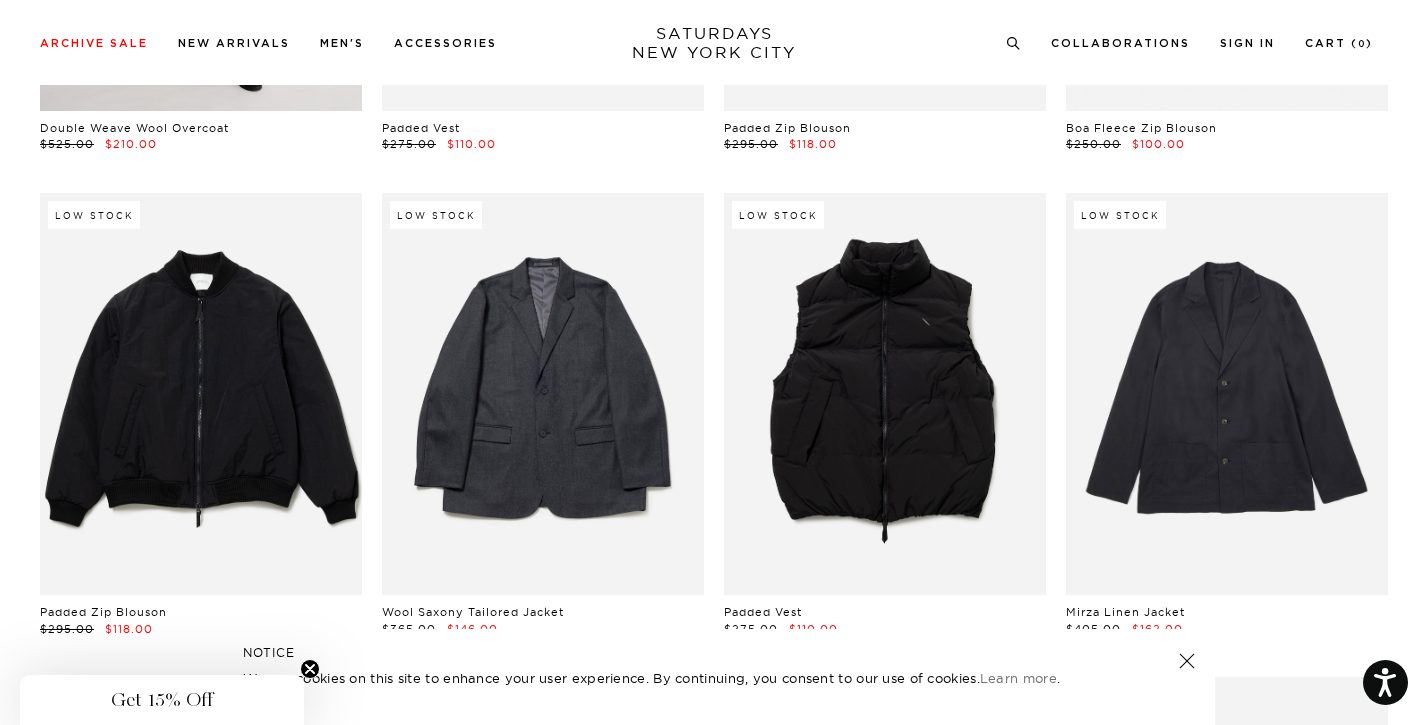 scroll, scrollTop: 2437, scrollLeft: 0, axis: vertical 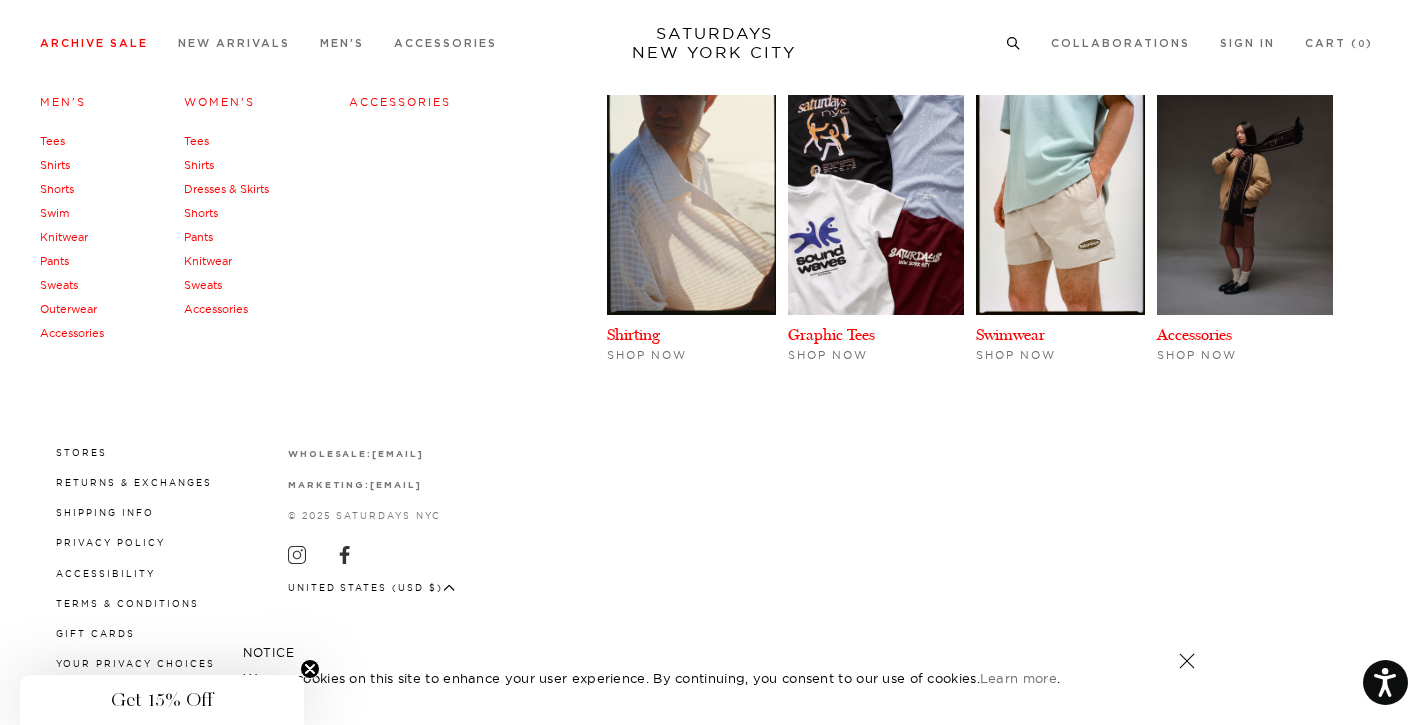 click on "Pants" at bounding box center [54, 261] 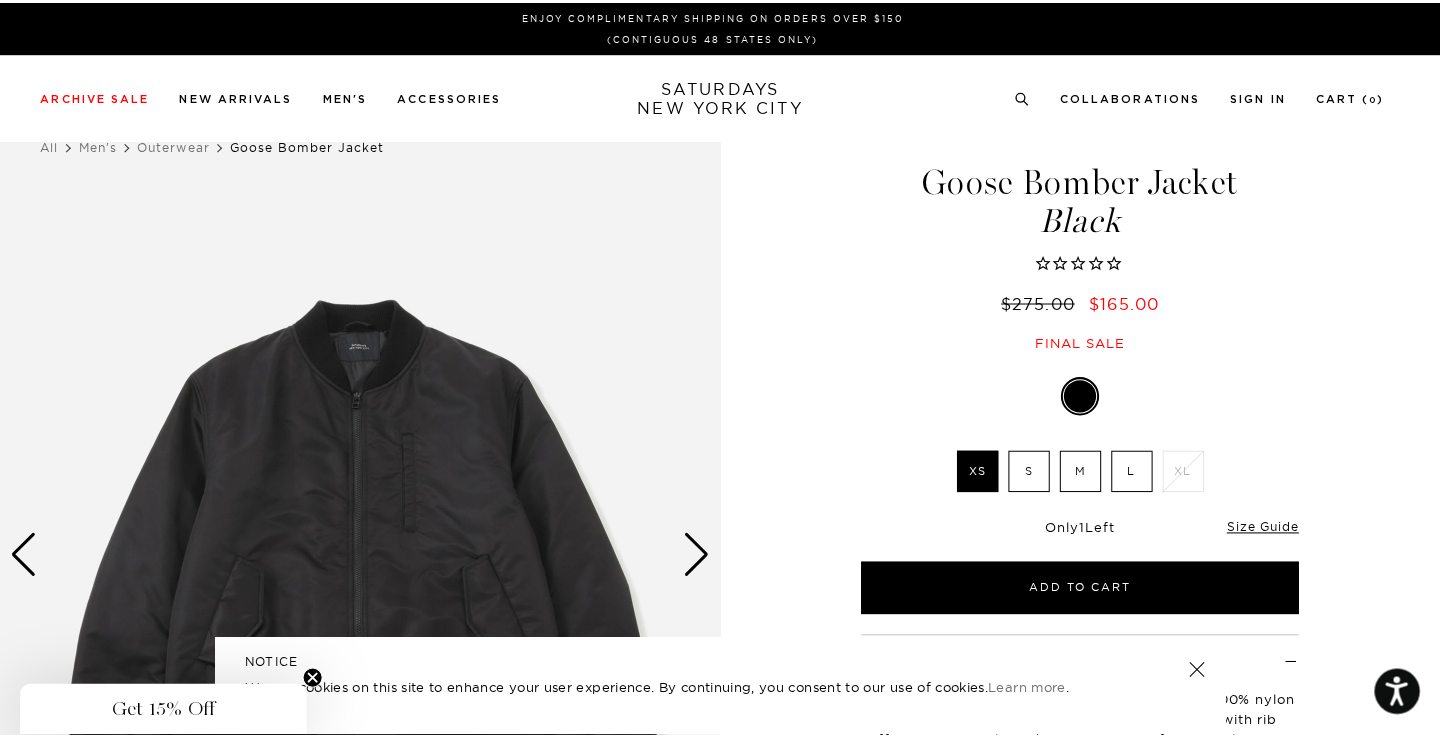 scroll, scrollTop: 0, scrollLeft: 0, axis: both 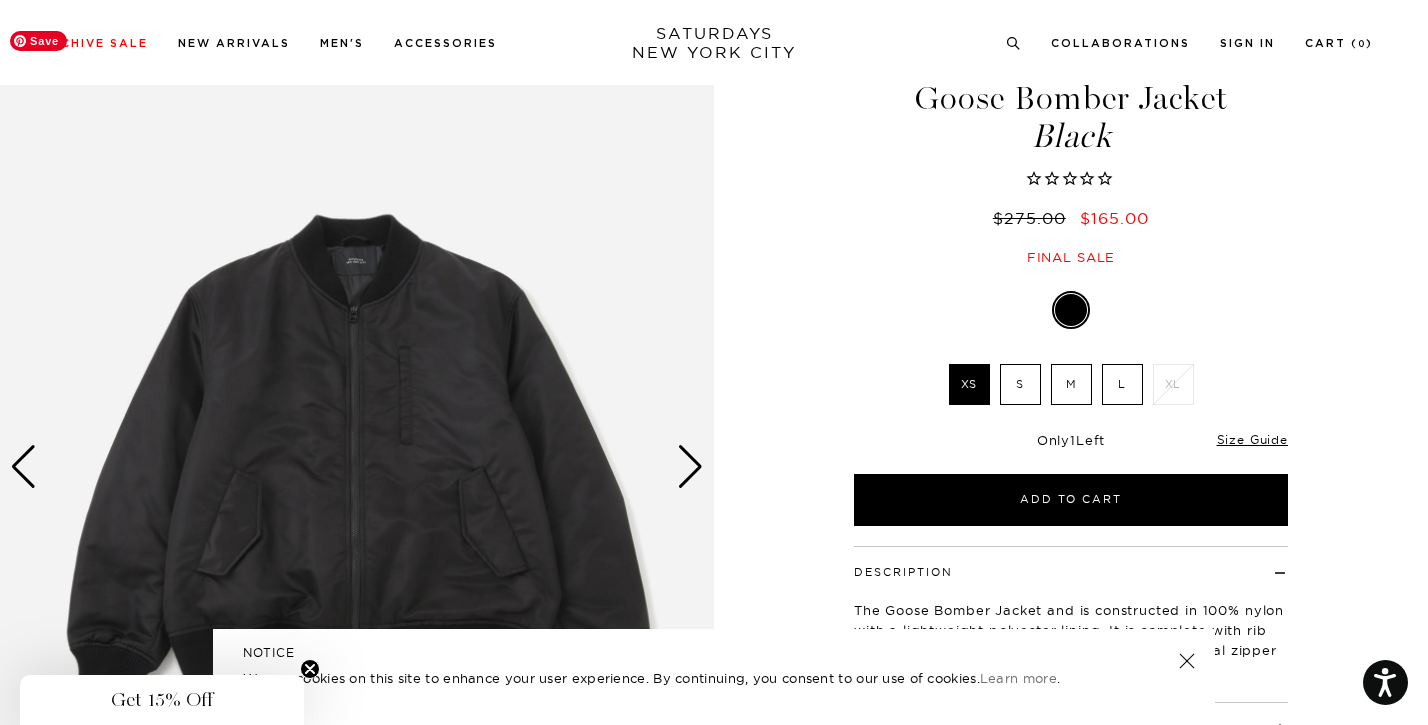 click at bounding box center [690, 467] 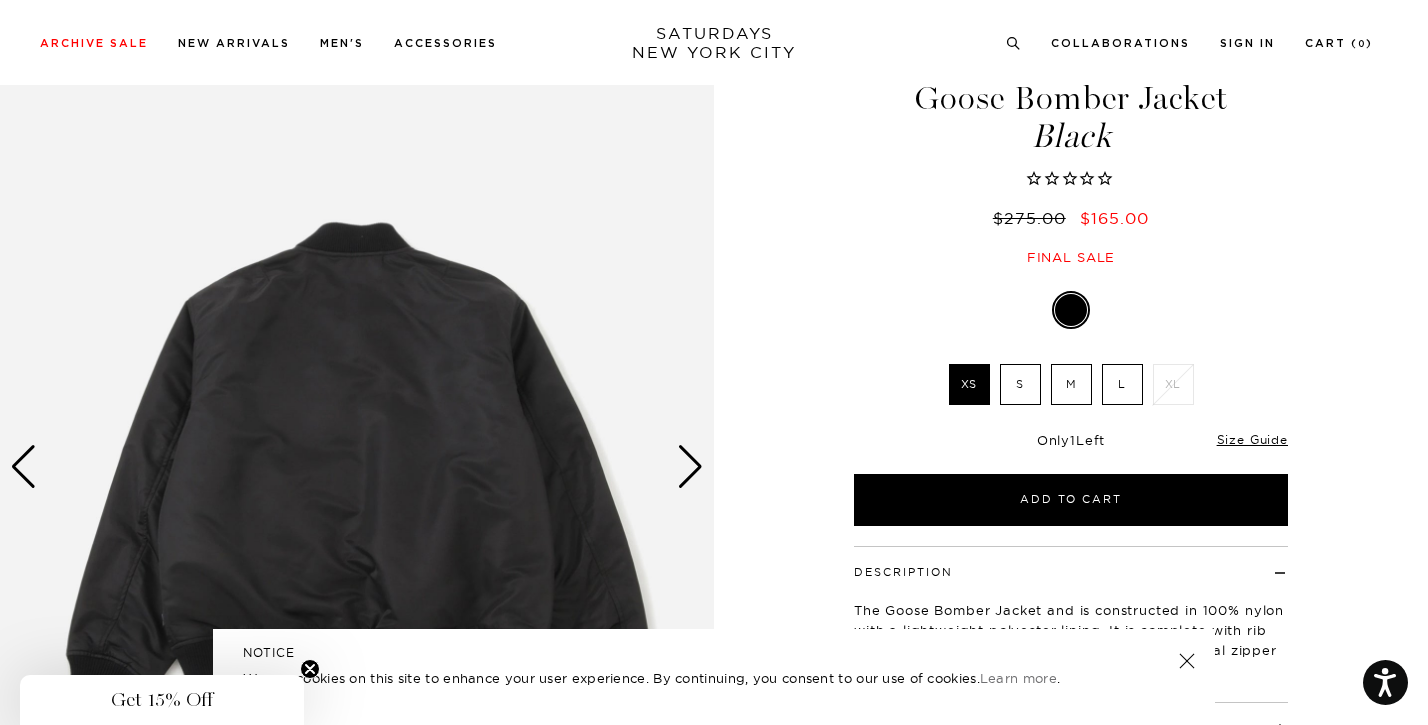 click at bounding box center [690, 467] 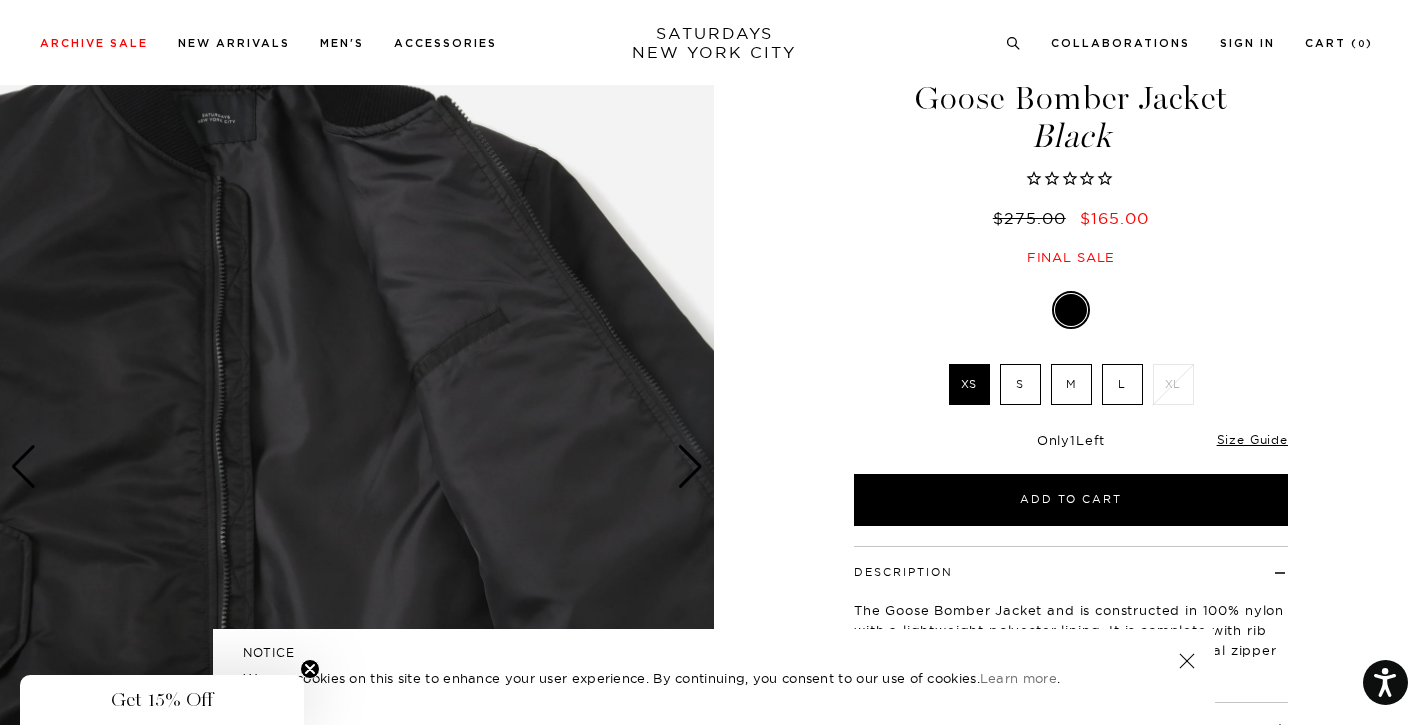 click at bounding box center [690, 467] 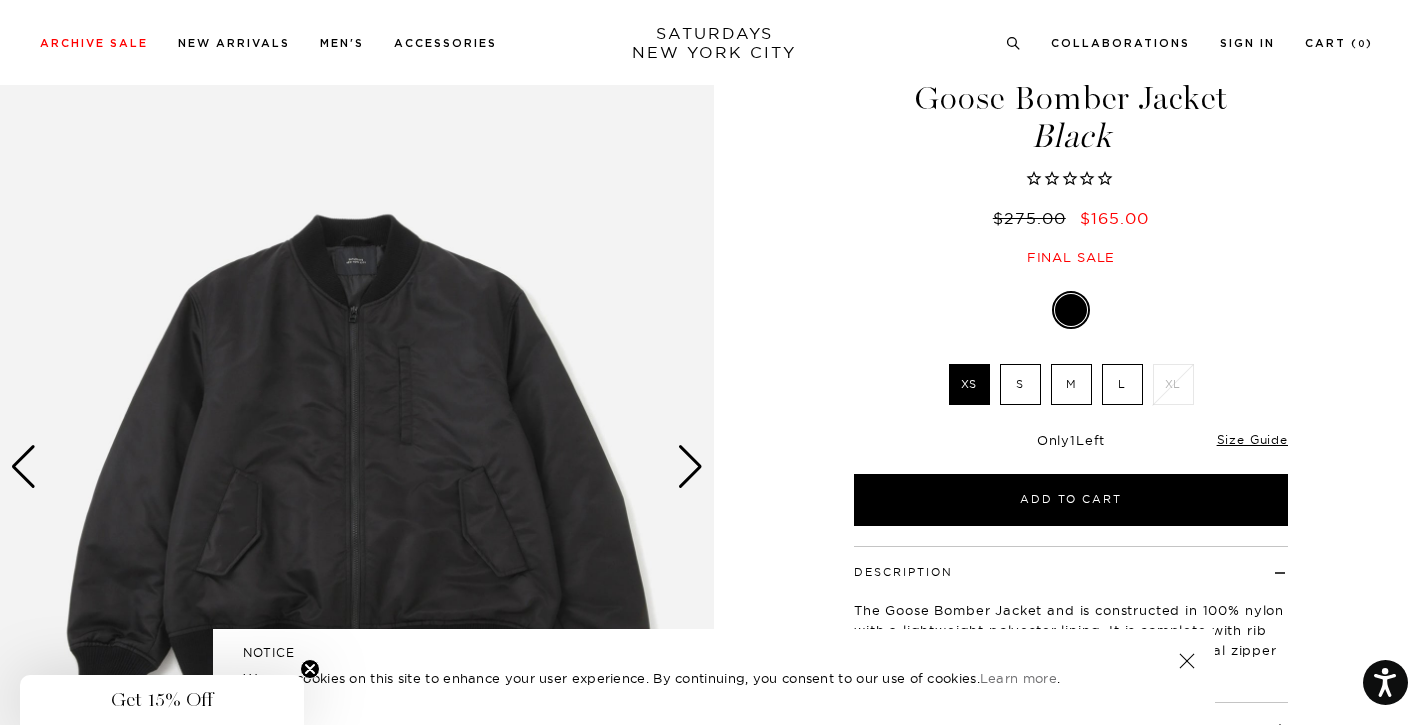 click at bounding box center (690, 467) 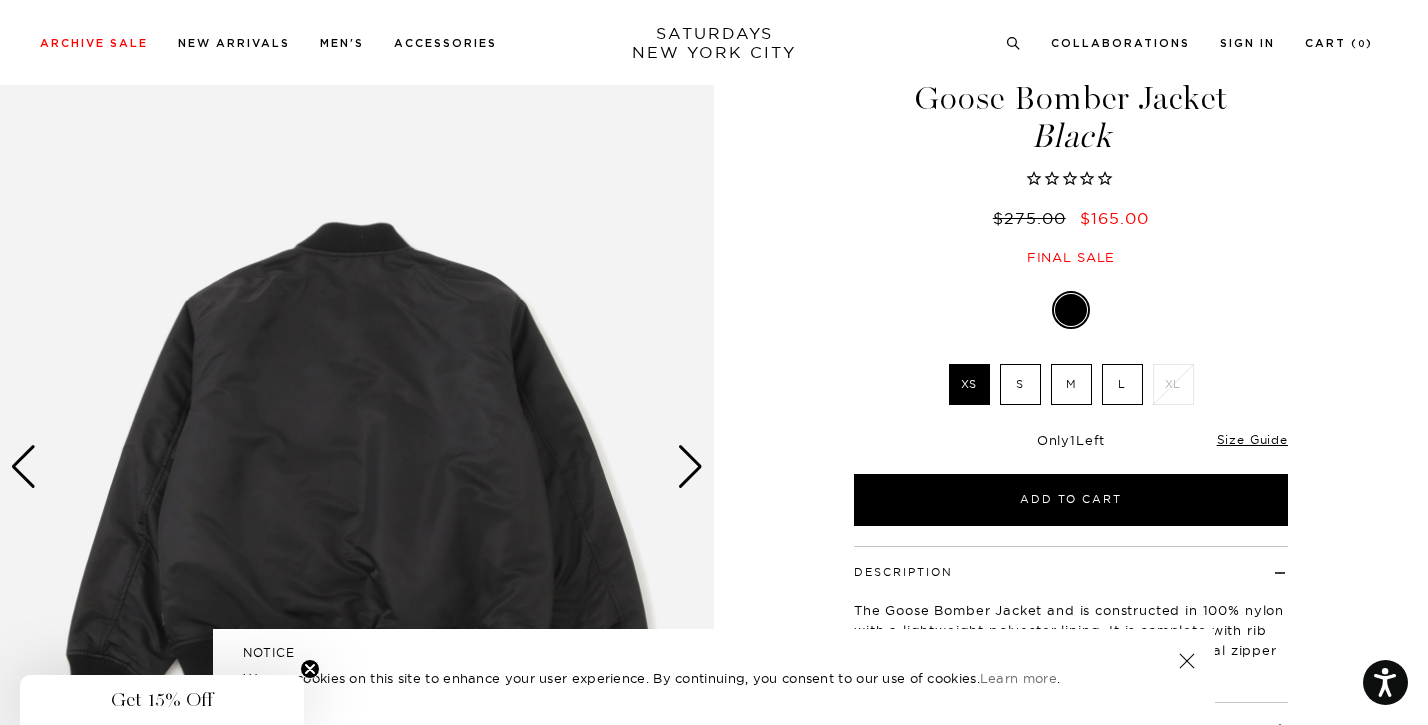 click at bounding box center (690, 467) 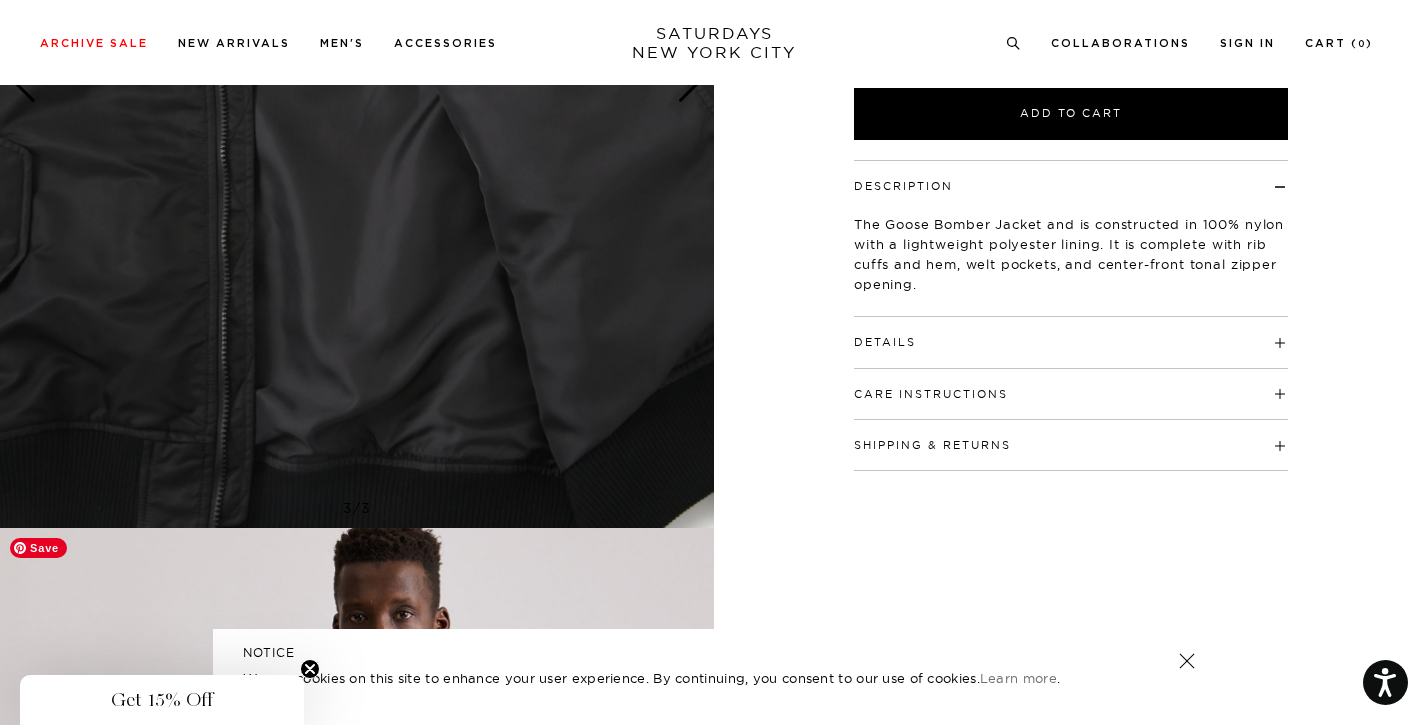 scroll, scrollTop: 655, scrollLeft: 0, axis: vertical 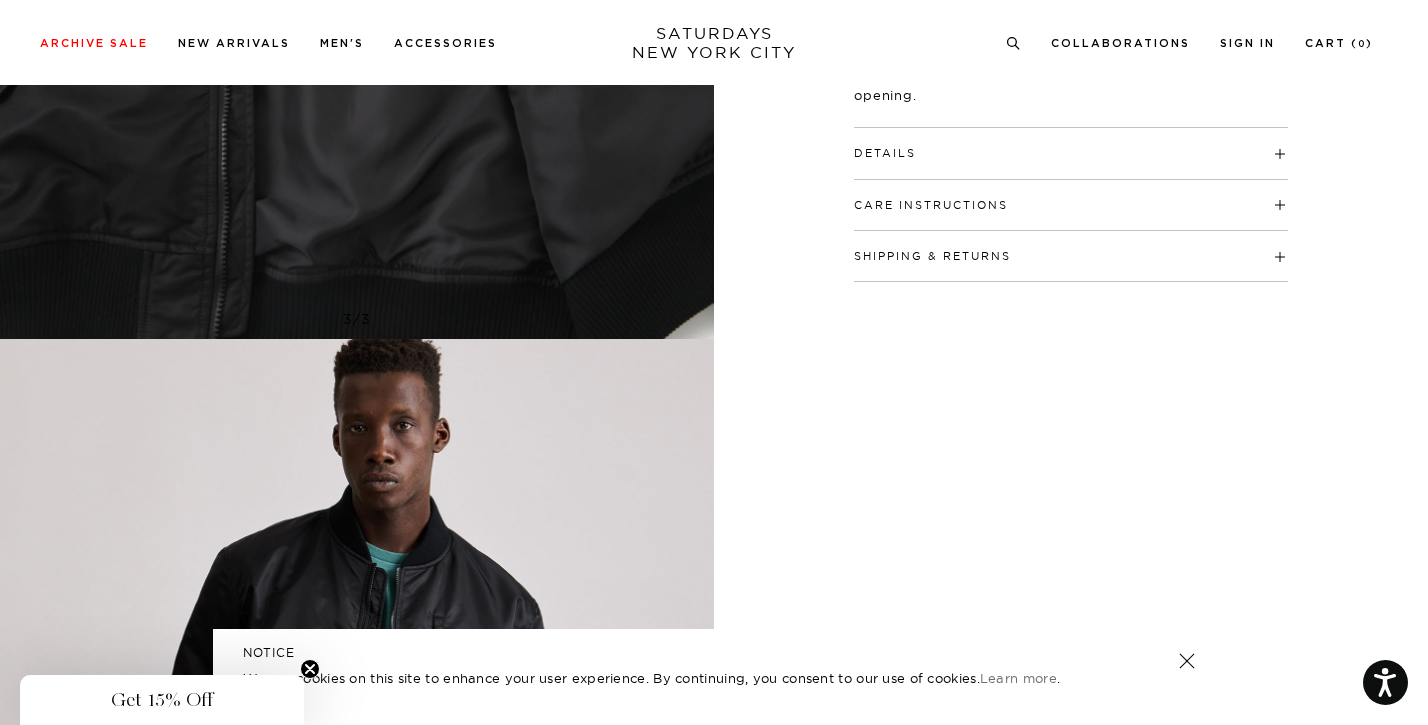 click on "Details" at bounding box center (1071, 144) 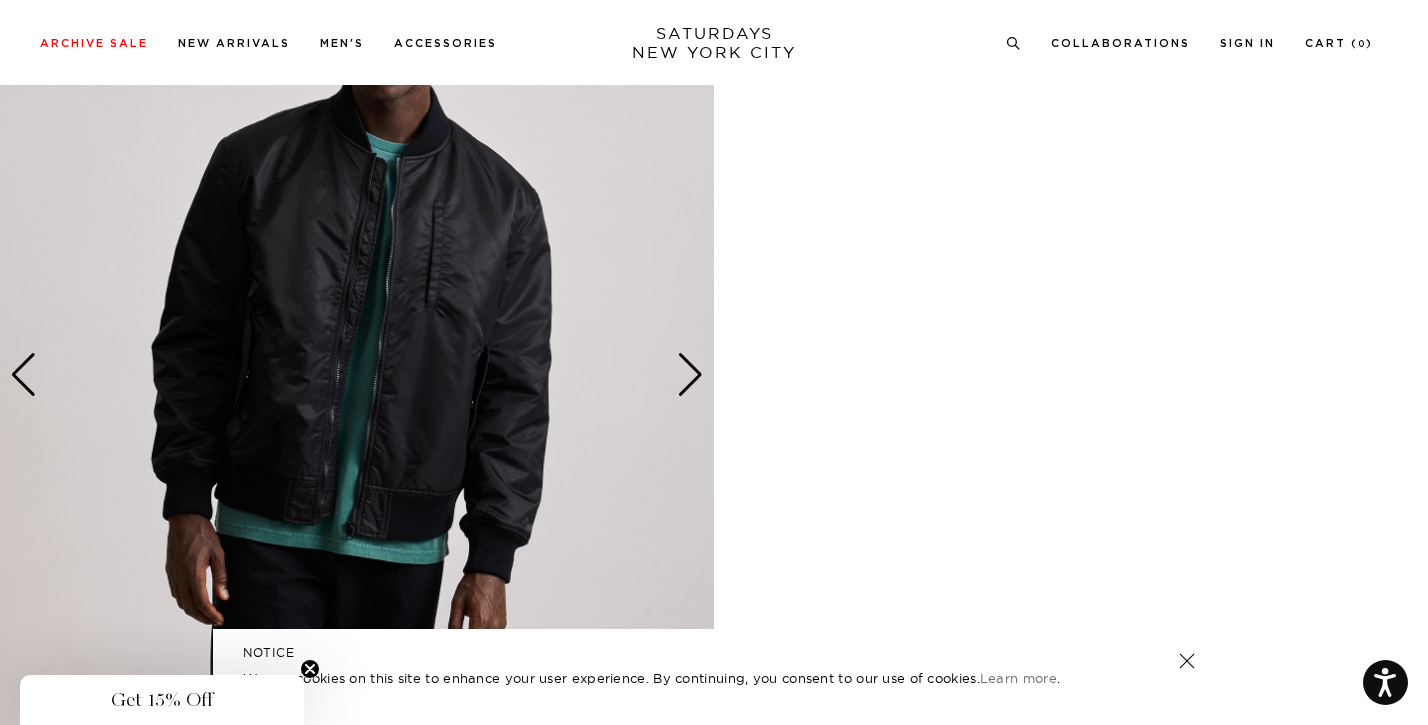 scroll, scrollTop: 1039, scrollLeft: 0, axis: vertical 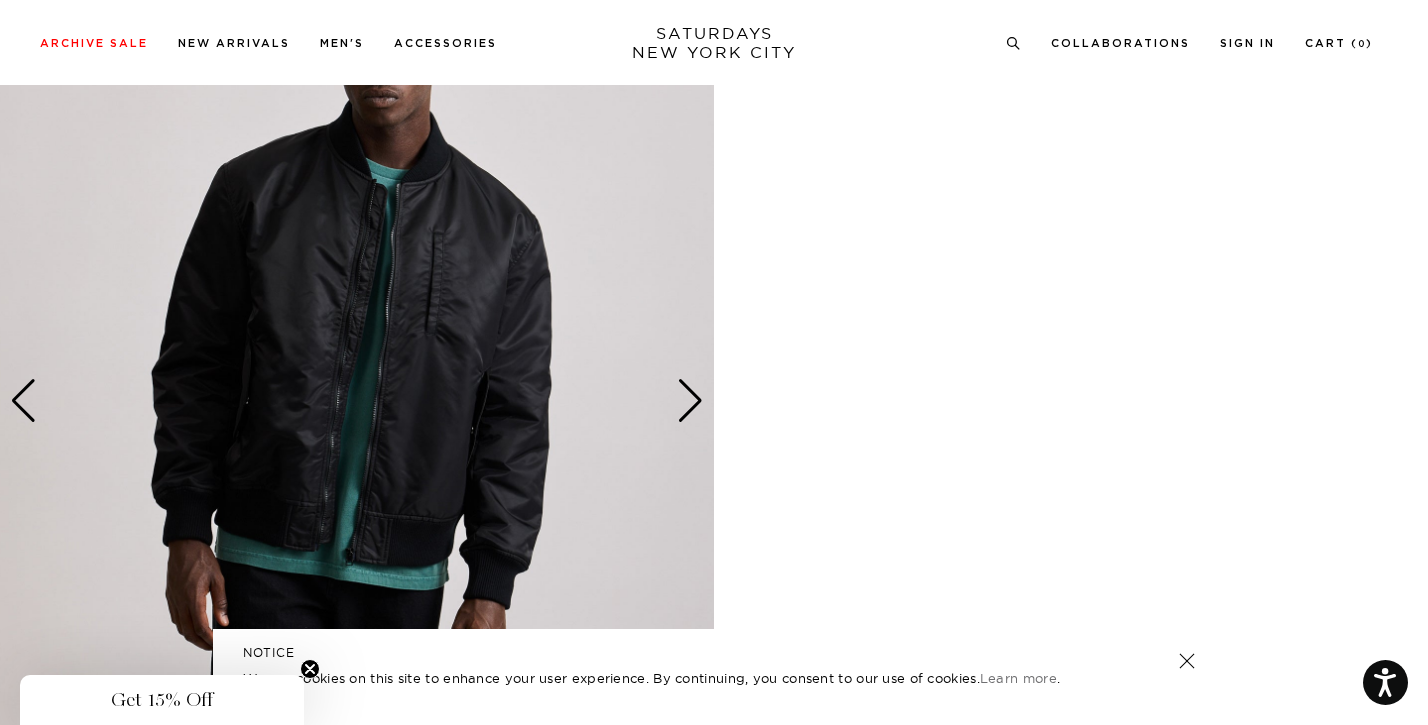 click at bounding box center (690, 401) 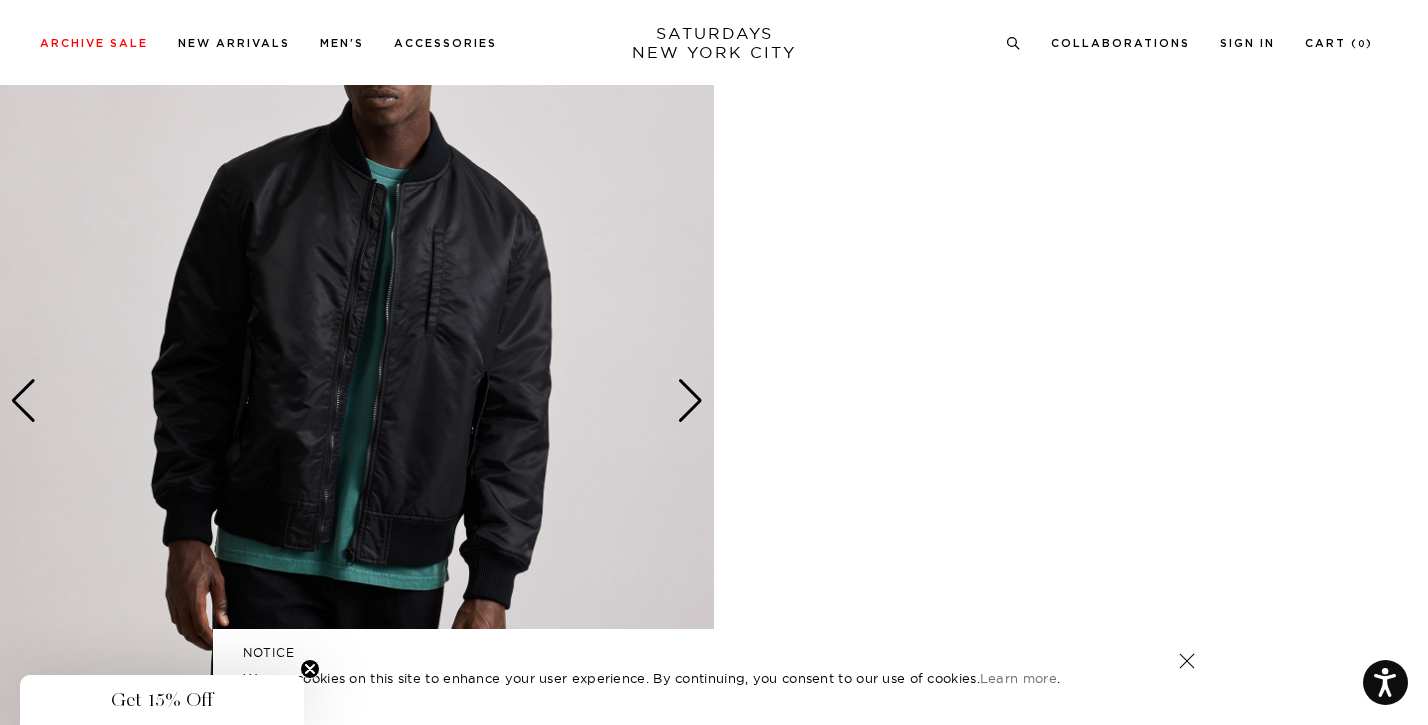 click at bounding box center [690, 401] 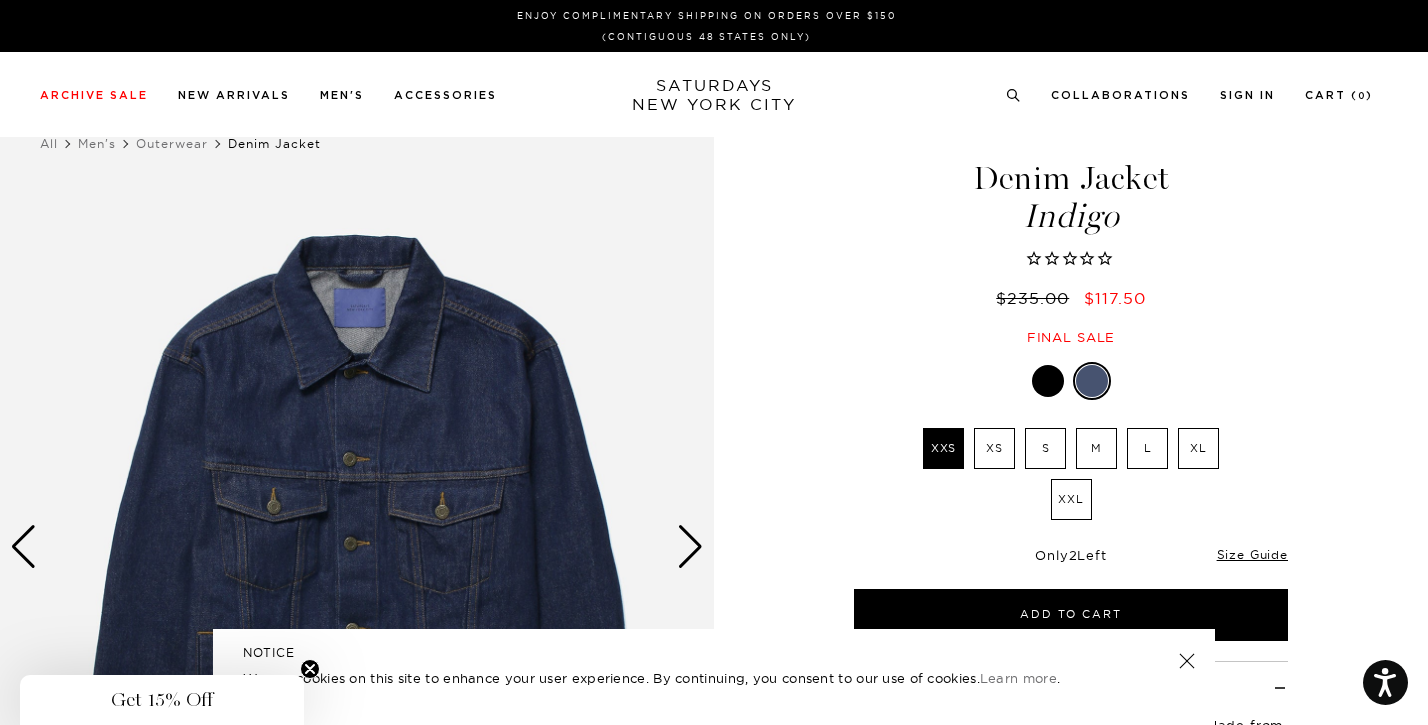 scroll, scrollTop: 0, scrollLeft: 0, axis: both 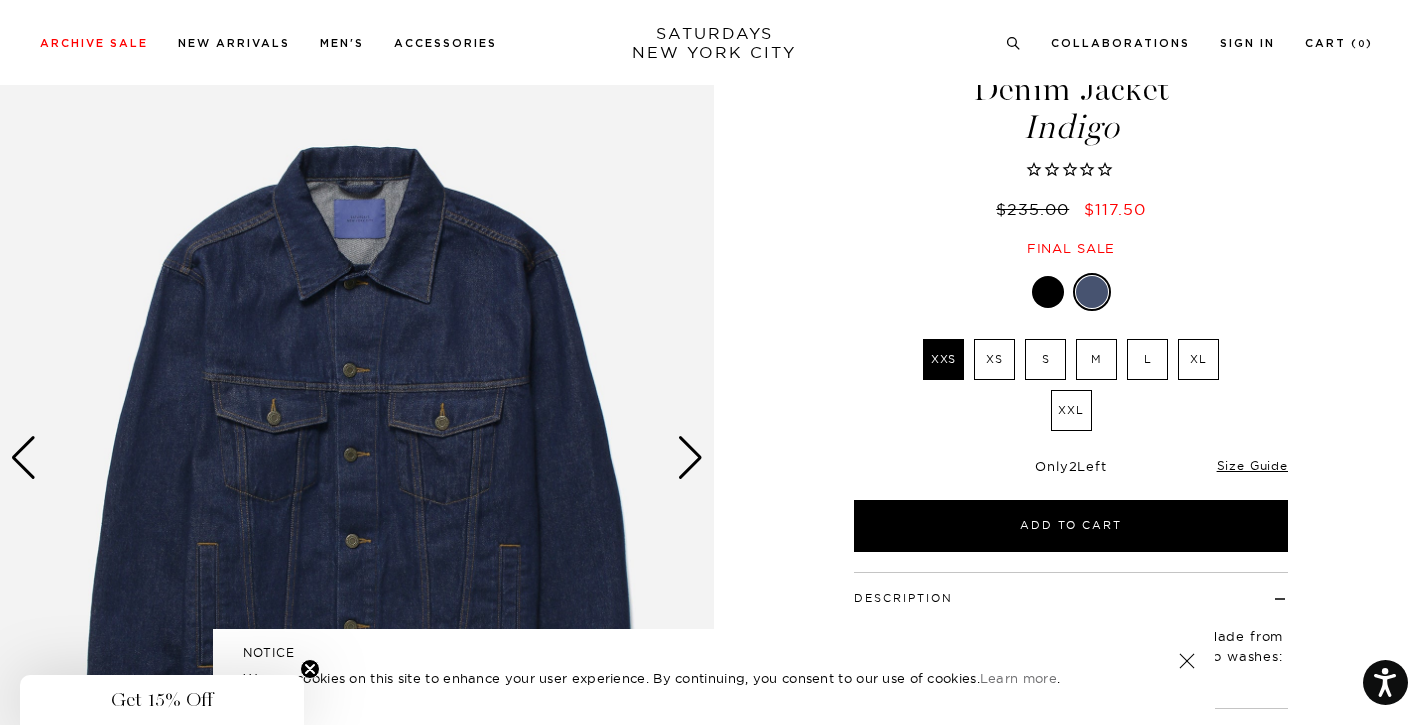 click at bounding box center [690, 458] 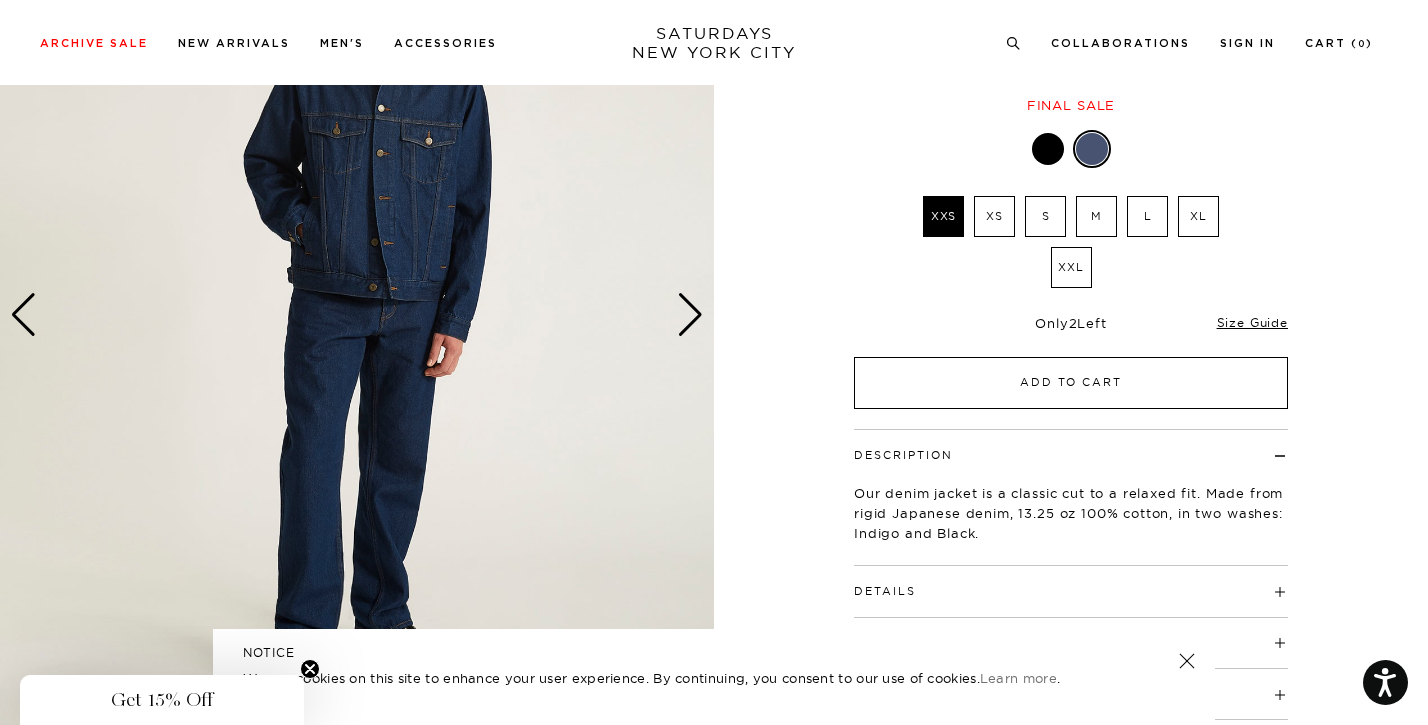 scroll, scrollTop: 271, scrollLeft: 0, axis: vertical 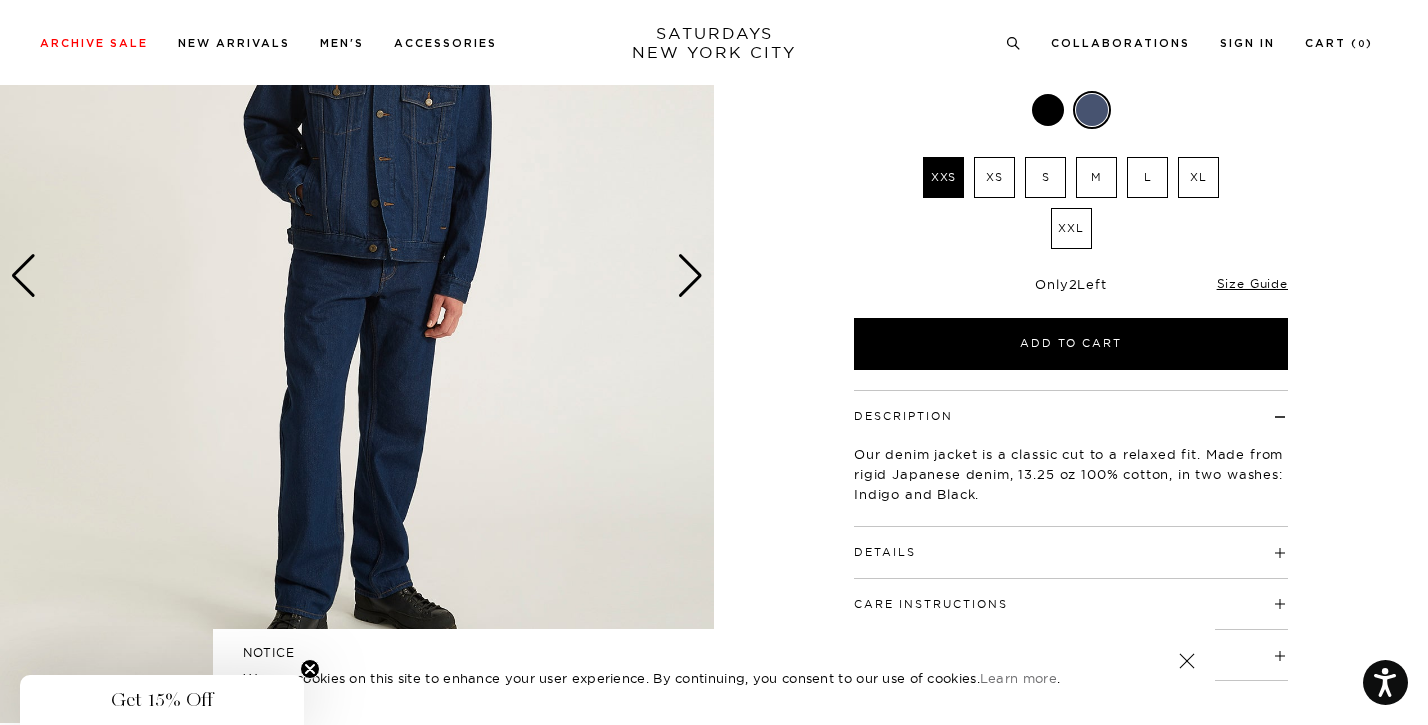 click on "Details" at bounding box center [1071, 543] 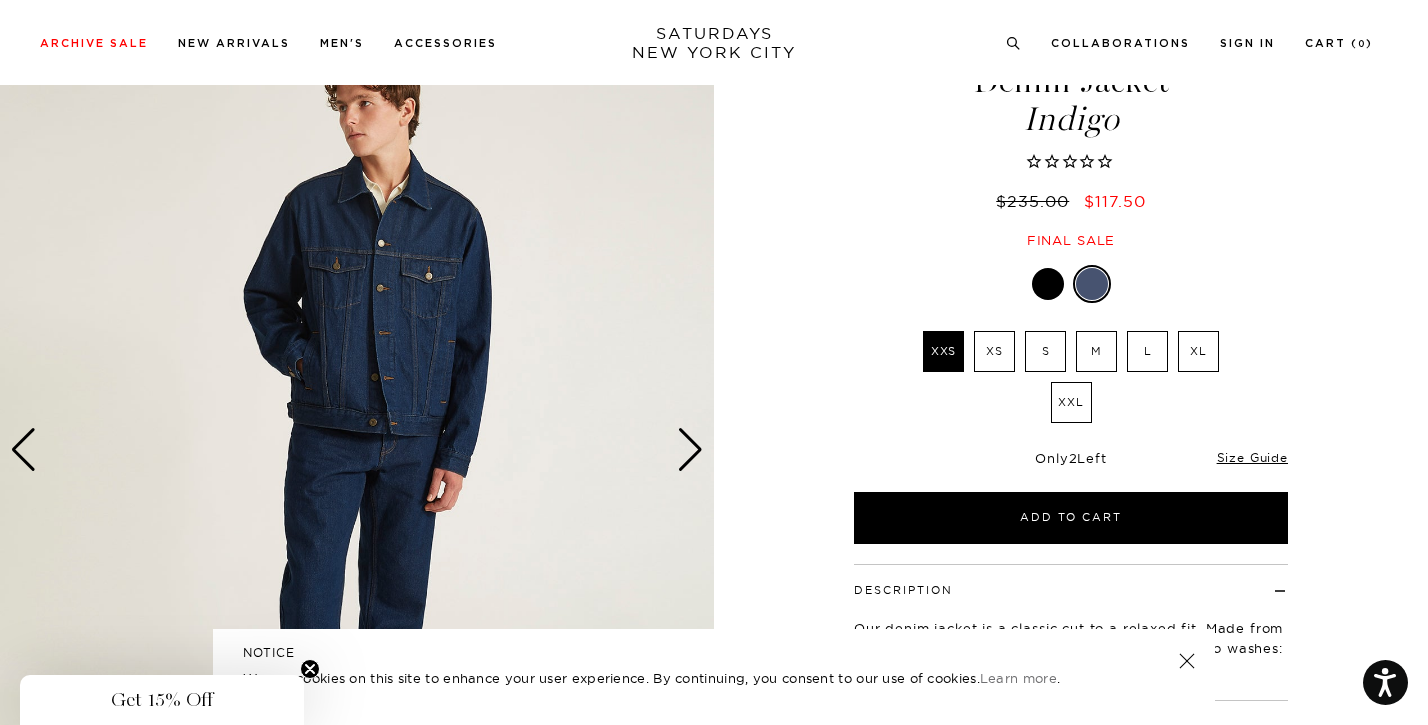 scroll, scrollTop: 85, scrollLeft: 0, axis: vertical 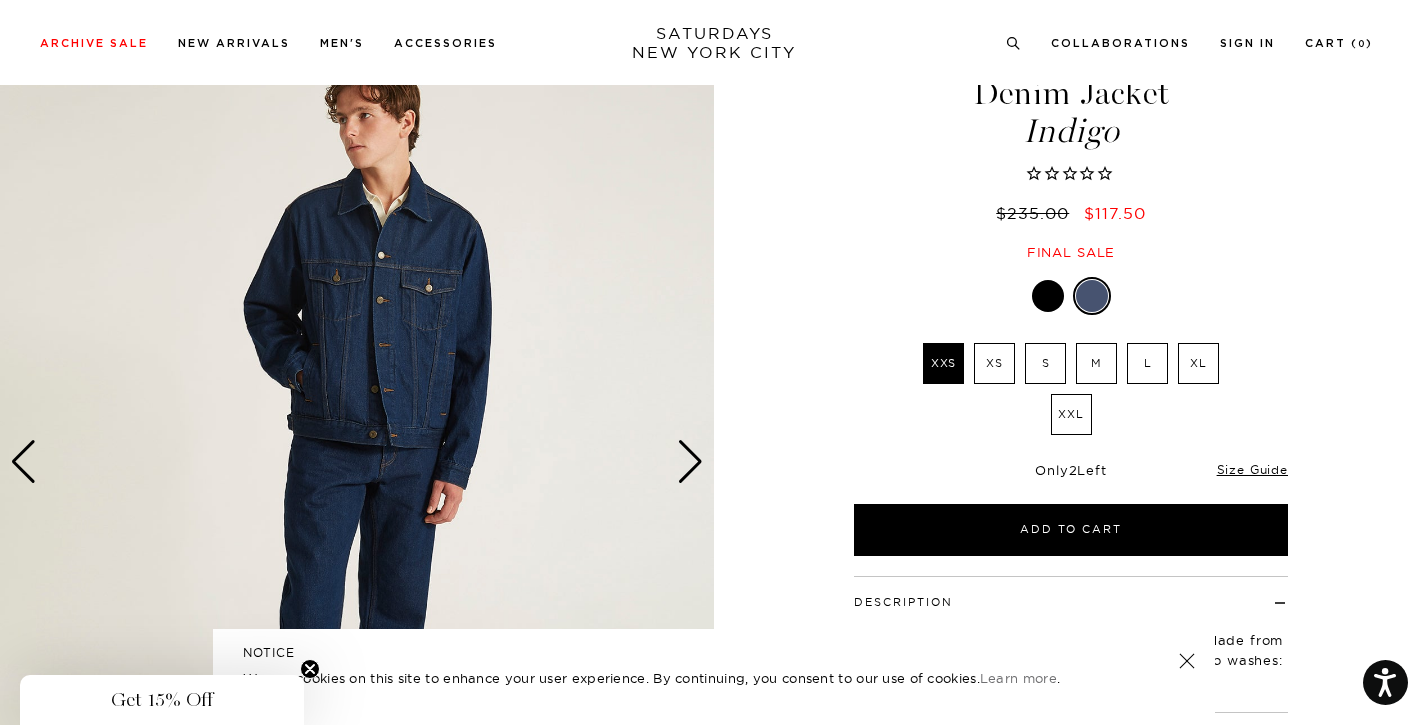 click at bounding box center (690, 462) 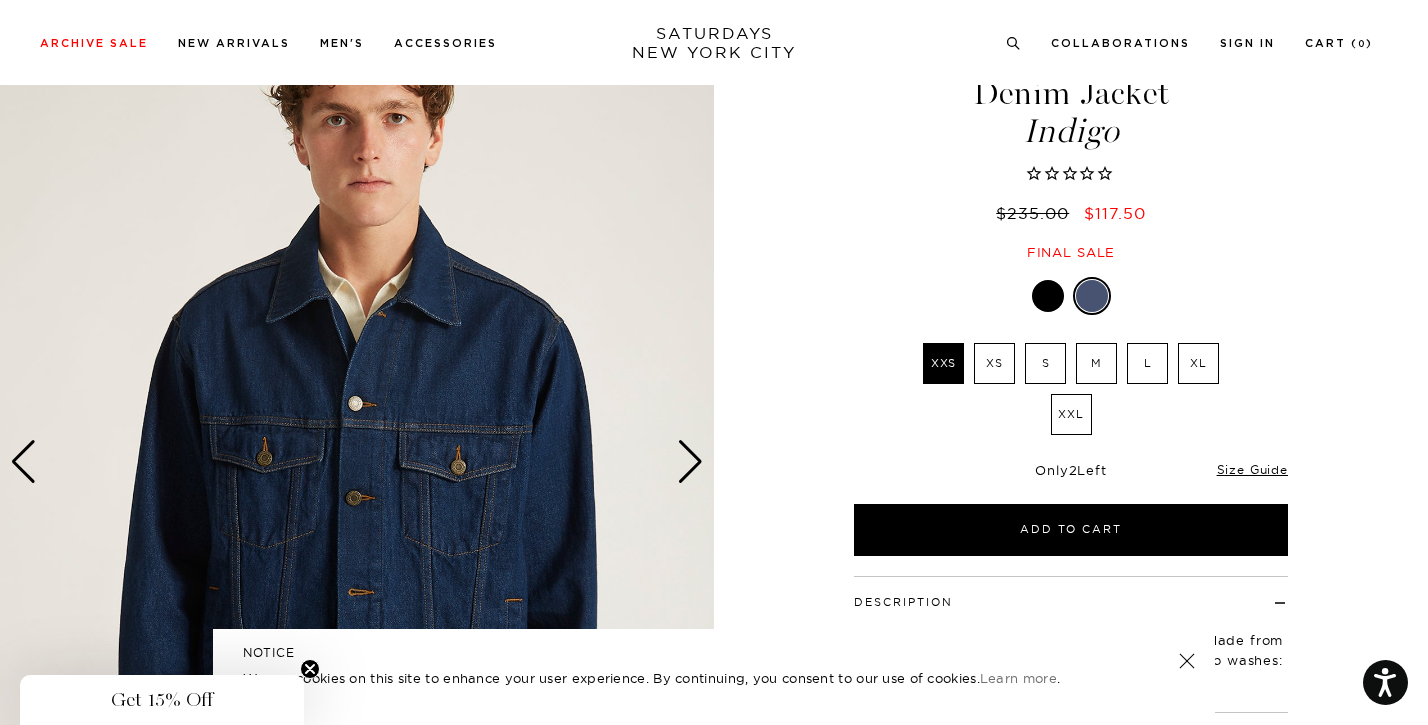 click at bounding box center [690, 462] 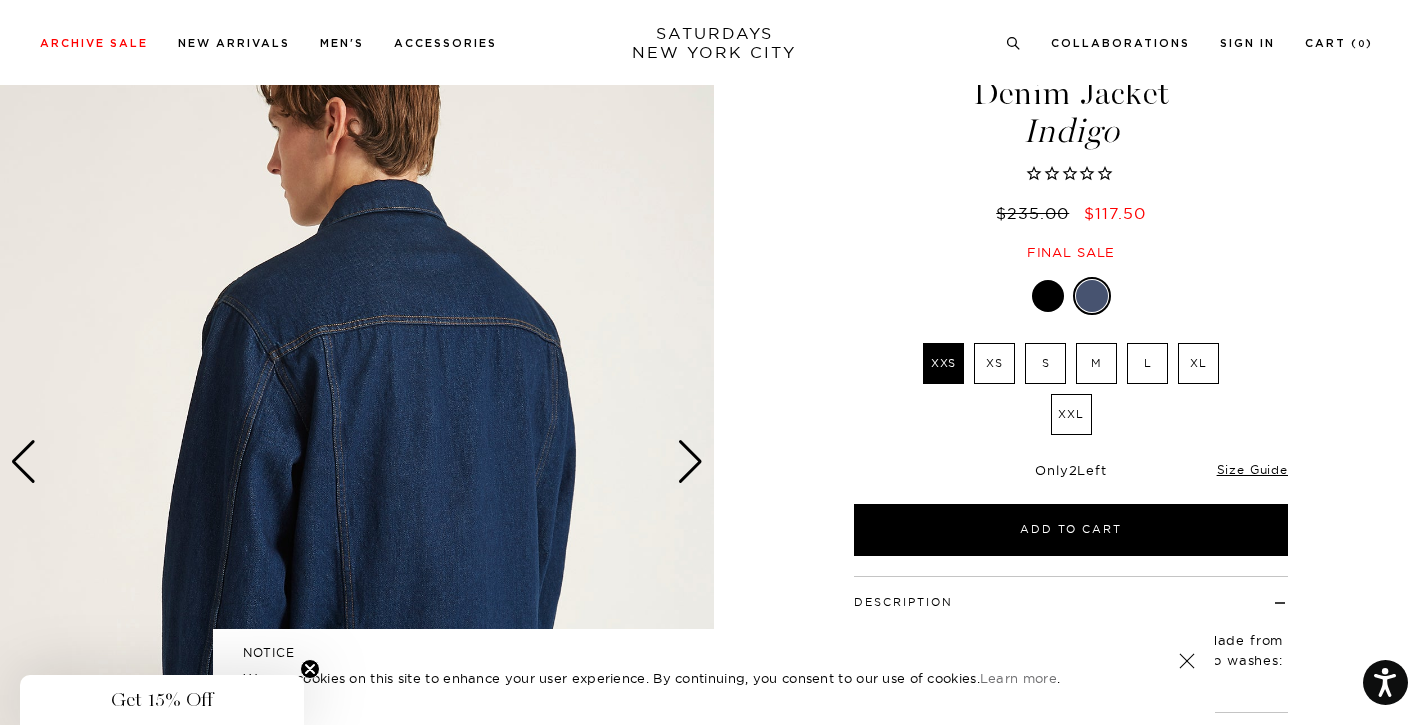 click at bounding box center (690, 462) 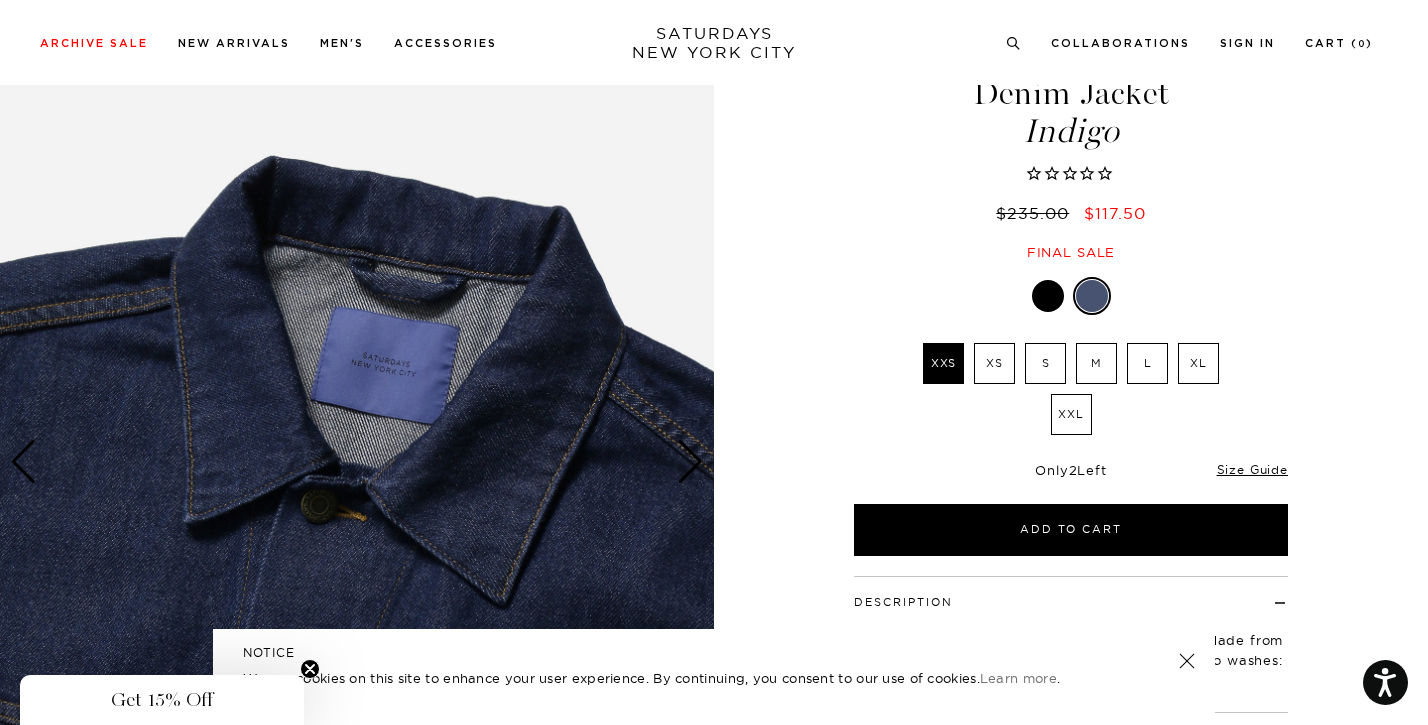 click at bounding box center (690, 462) 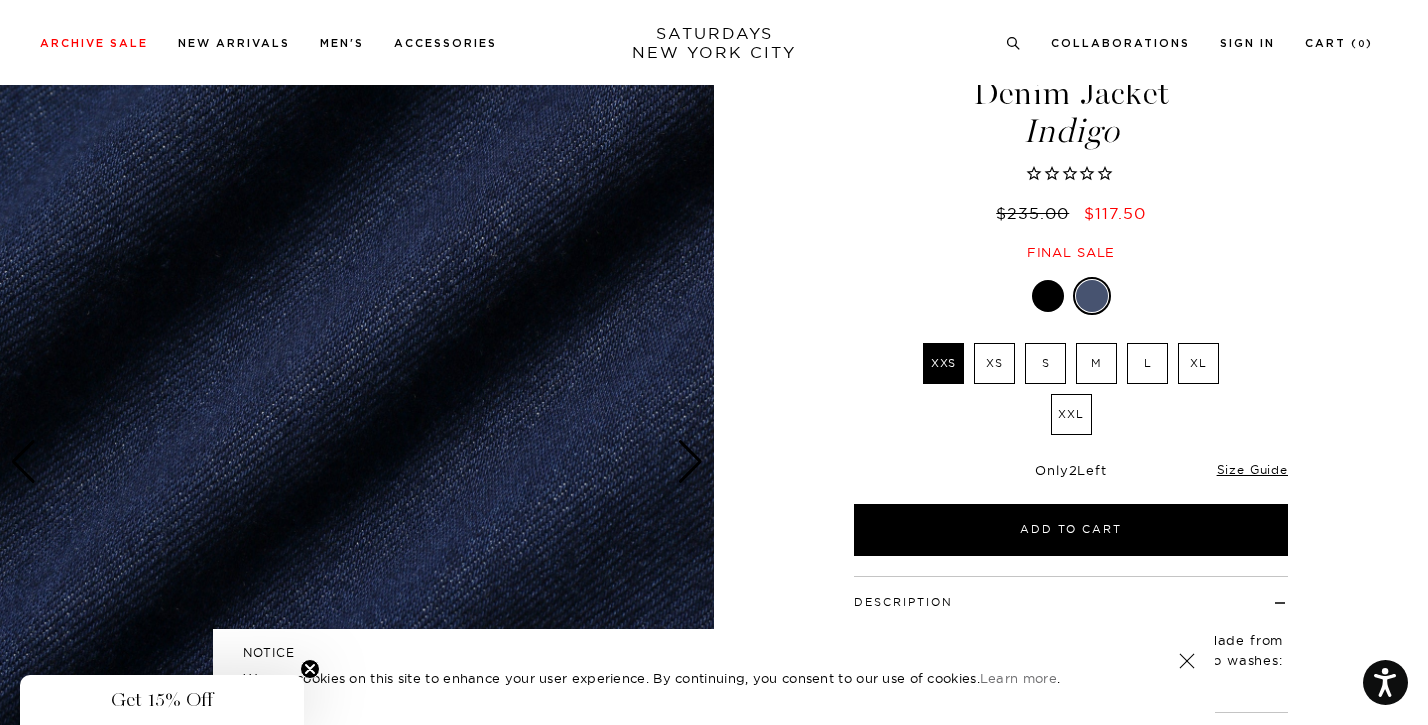click at bounding box center (690, 462) 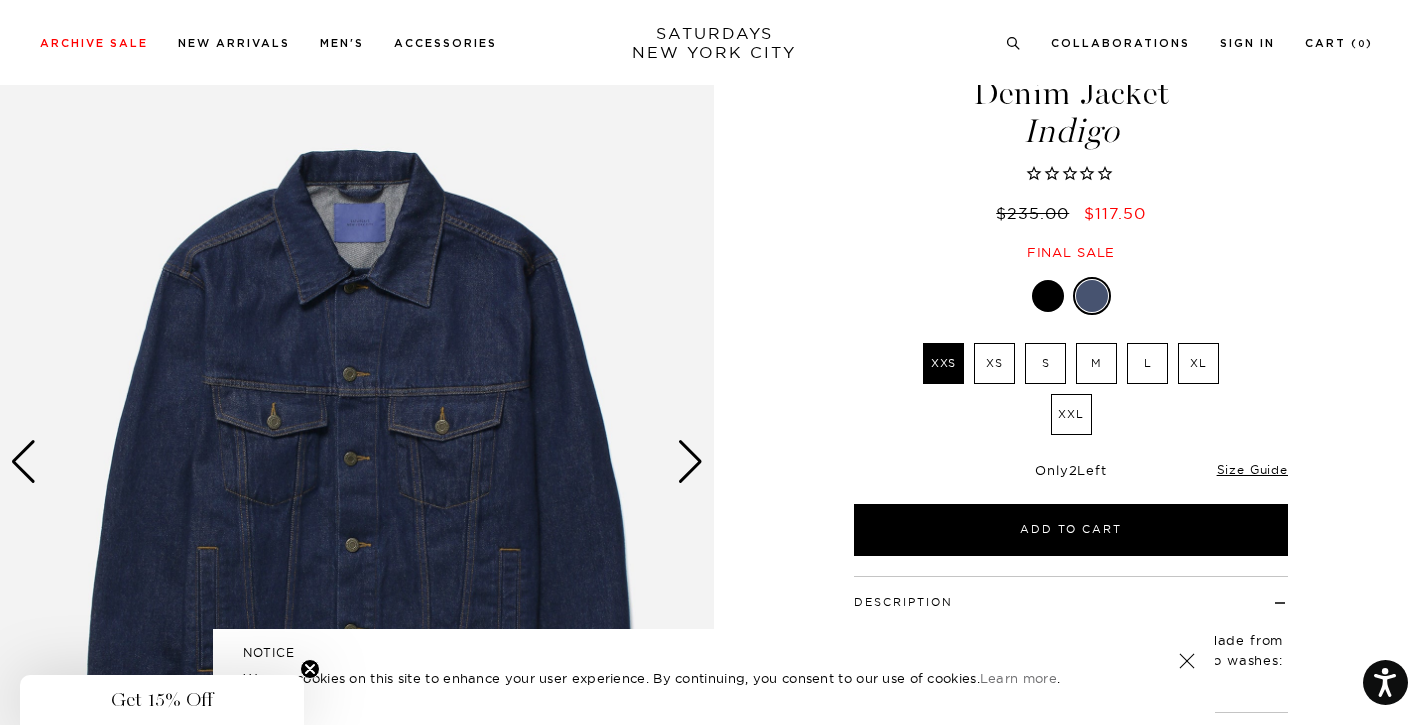 click at bounding box center (1048, 296) 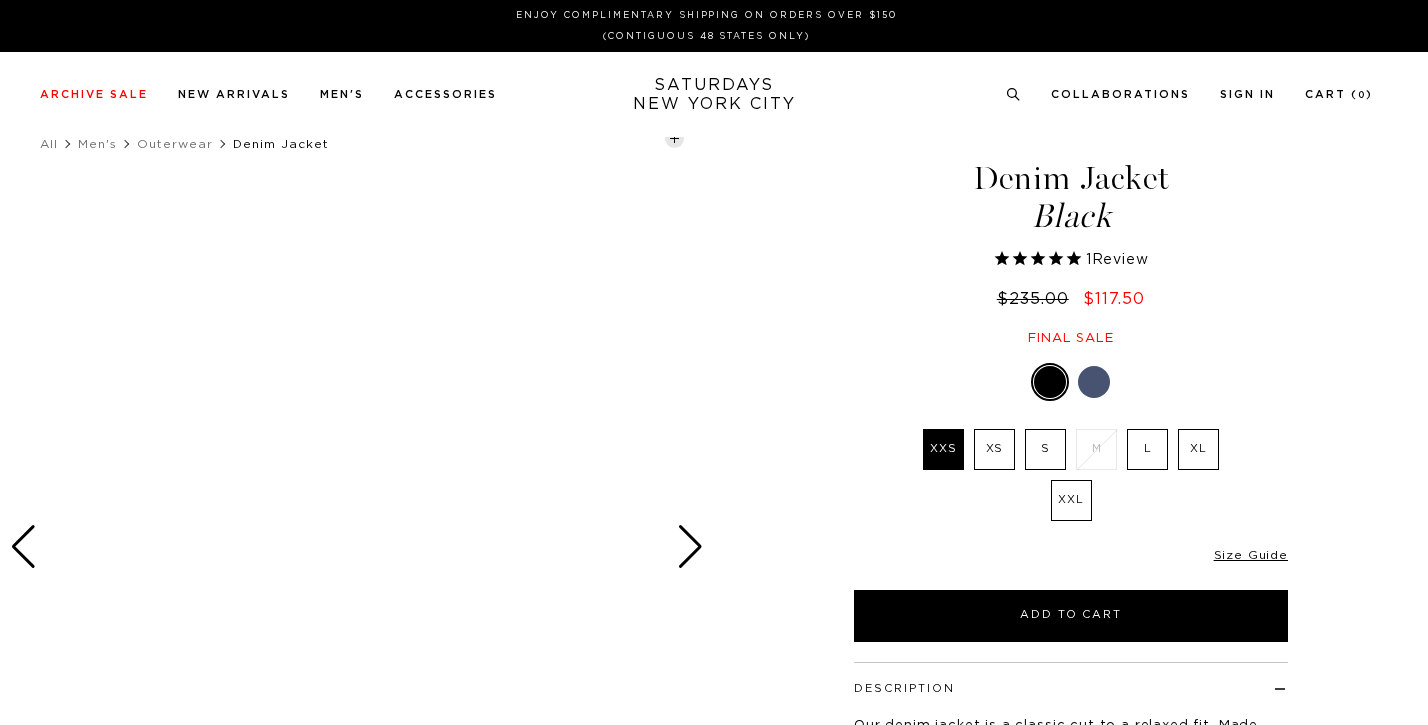 select on "recent" 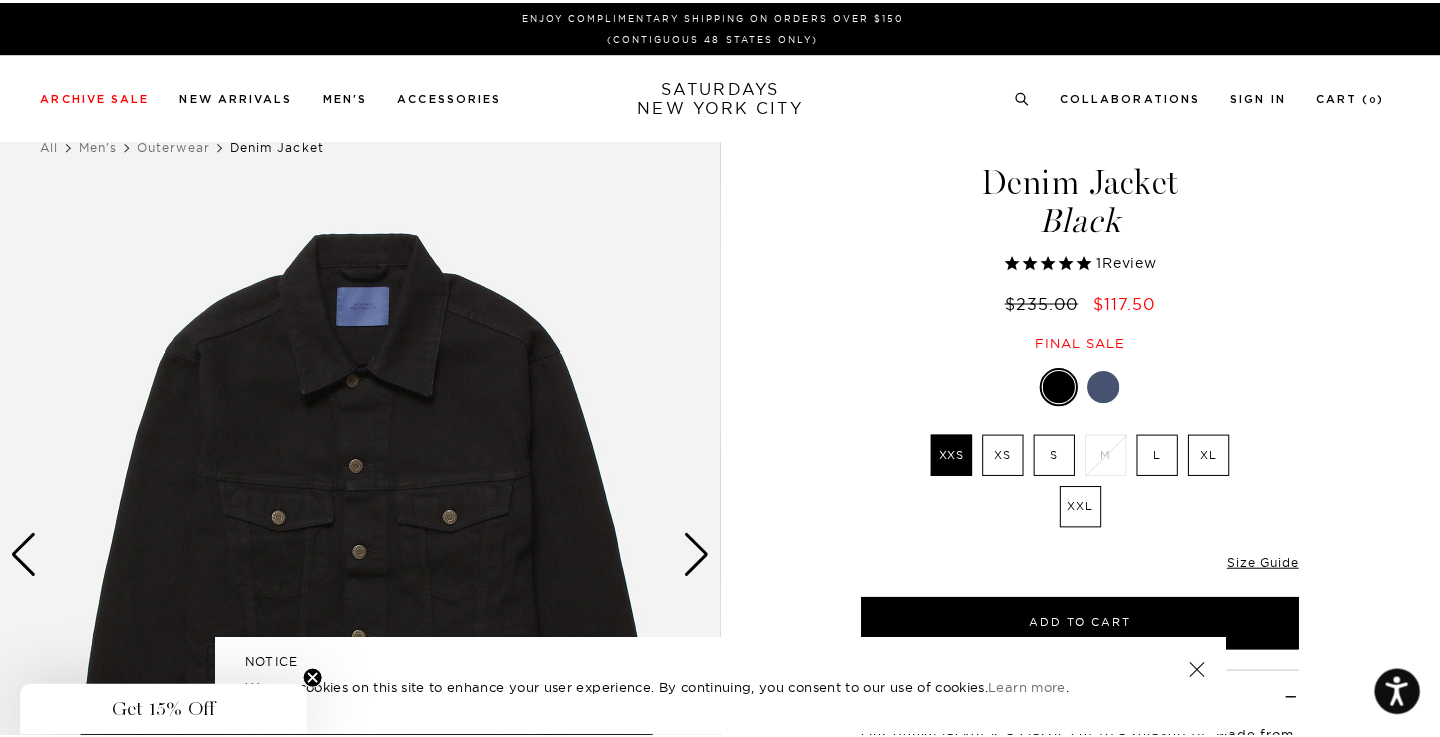 scroll, scrollTop: 0, scrollLeft: 0, axis: both 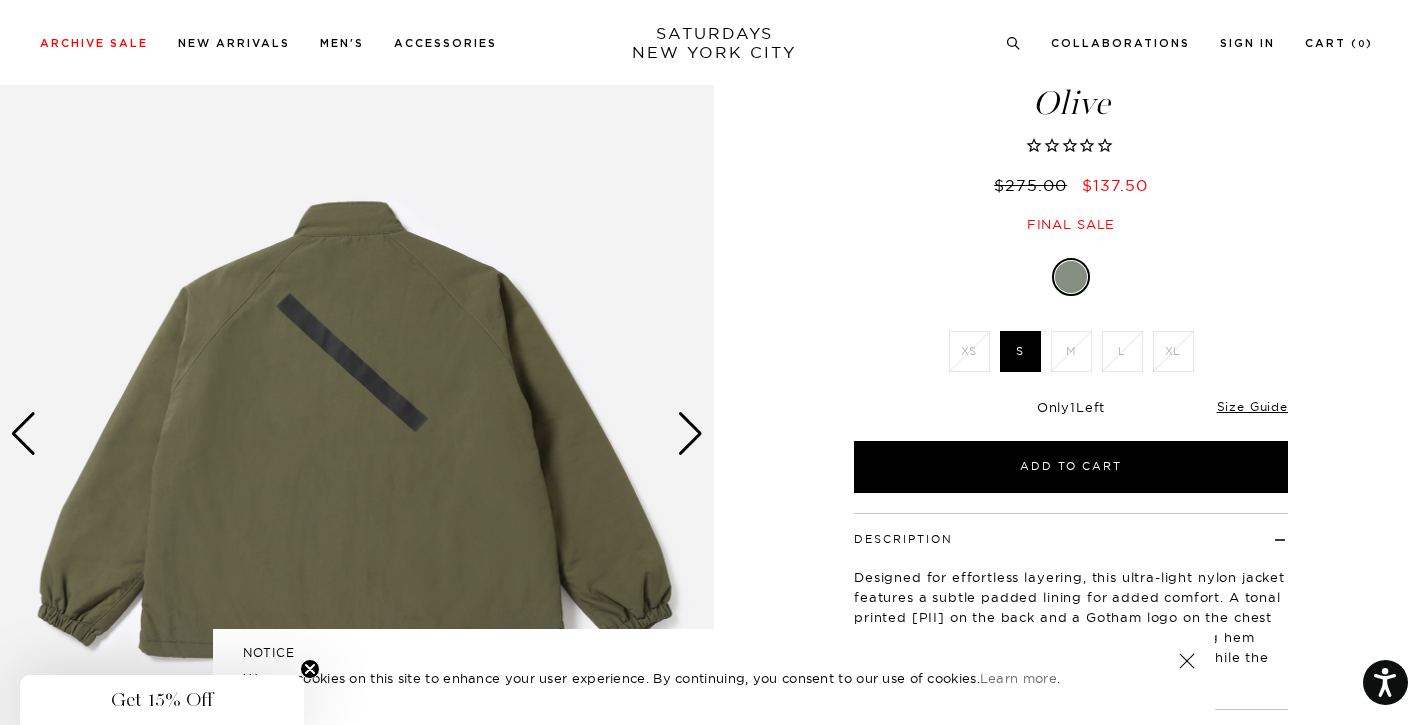 click at bounding box center (690, 434) 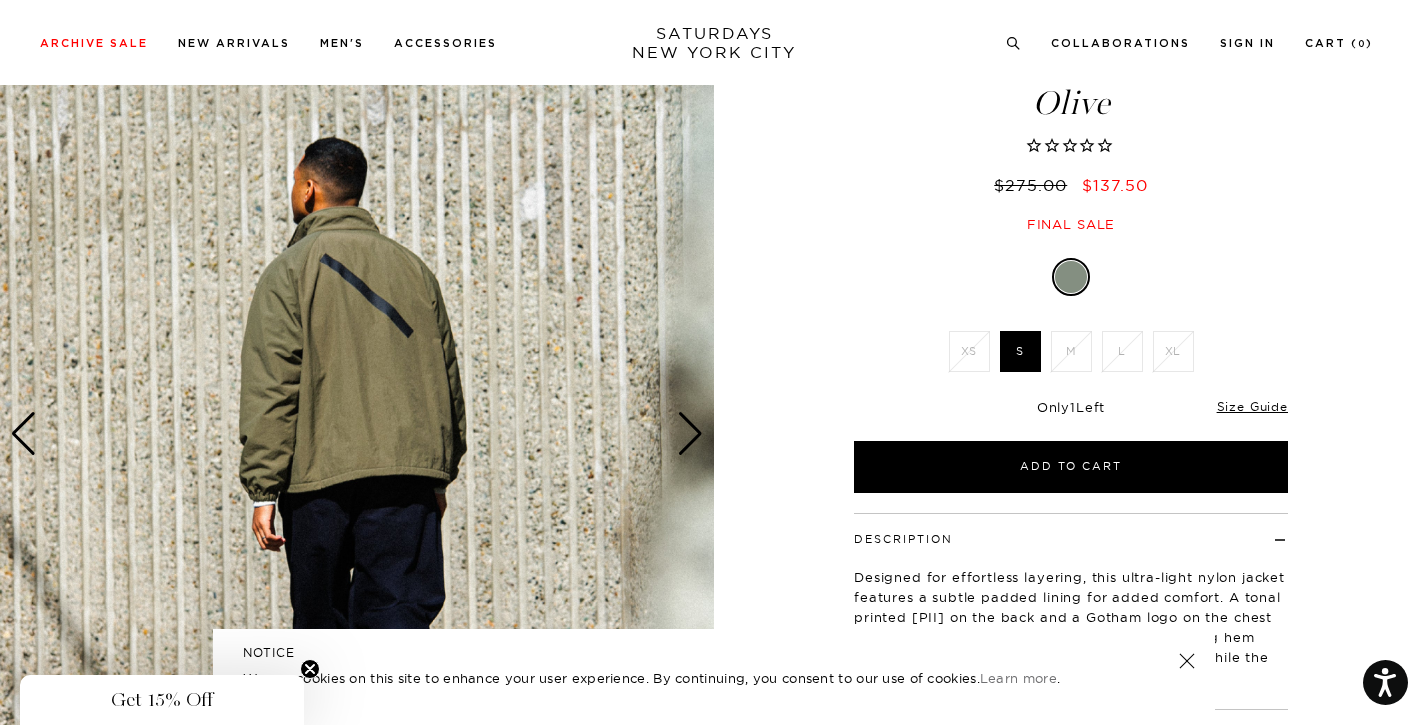 click at bounding box center (690, 434) 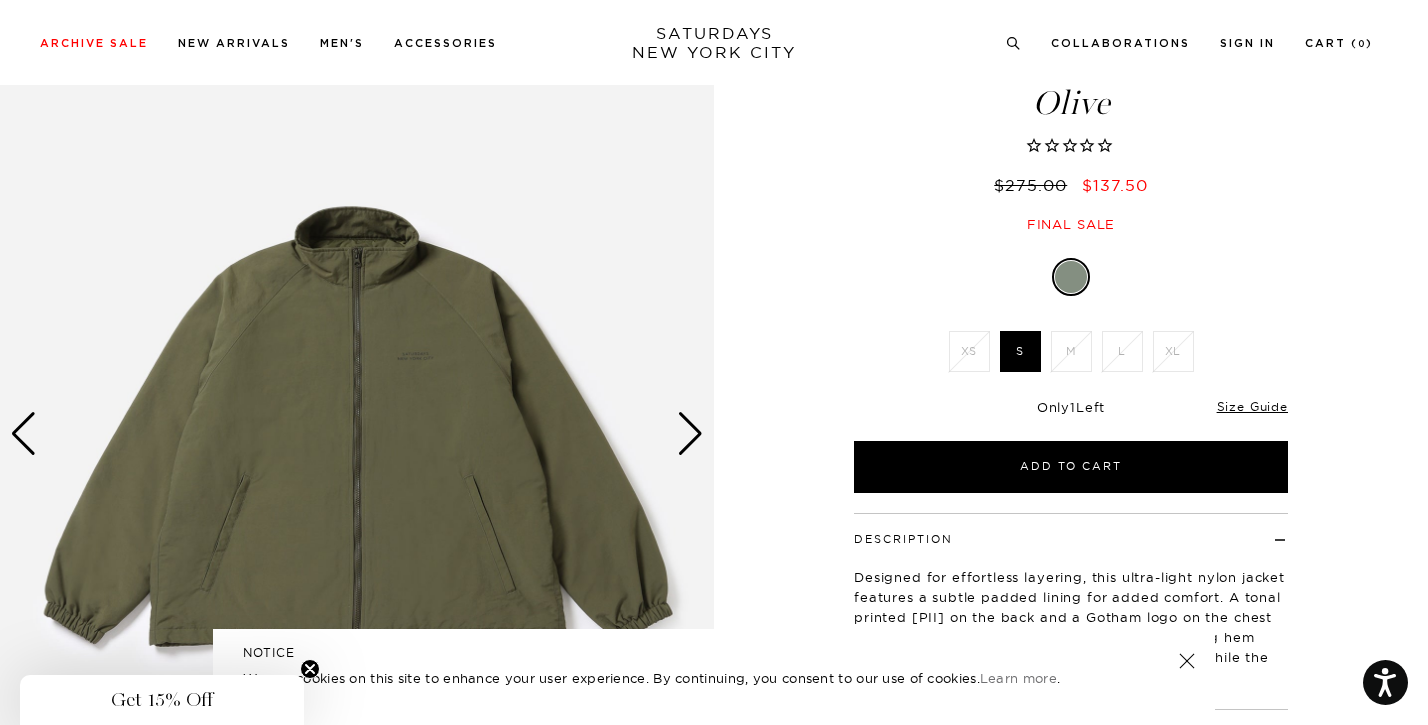click at bounding box center (690, 434) 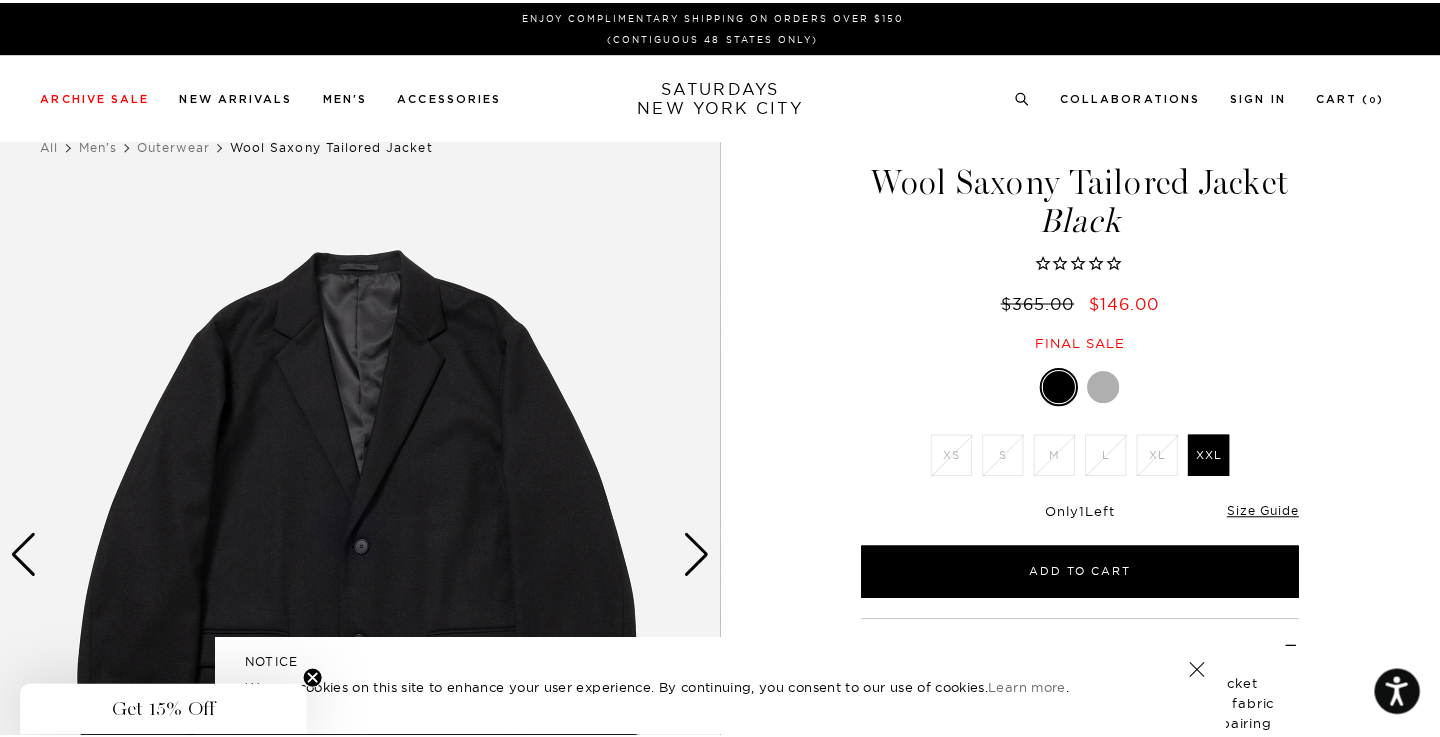 scroll, scrollTop: 0, scrollLeft: 0, axis: both 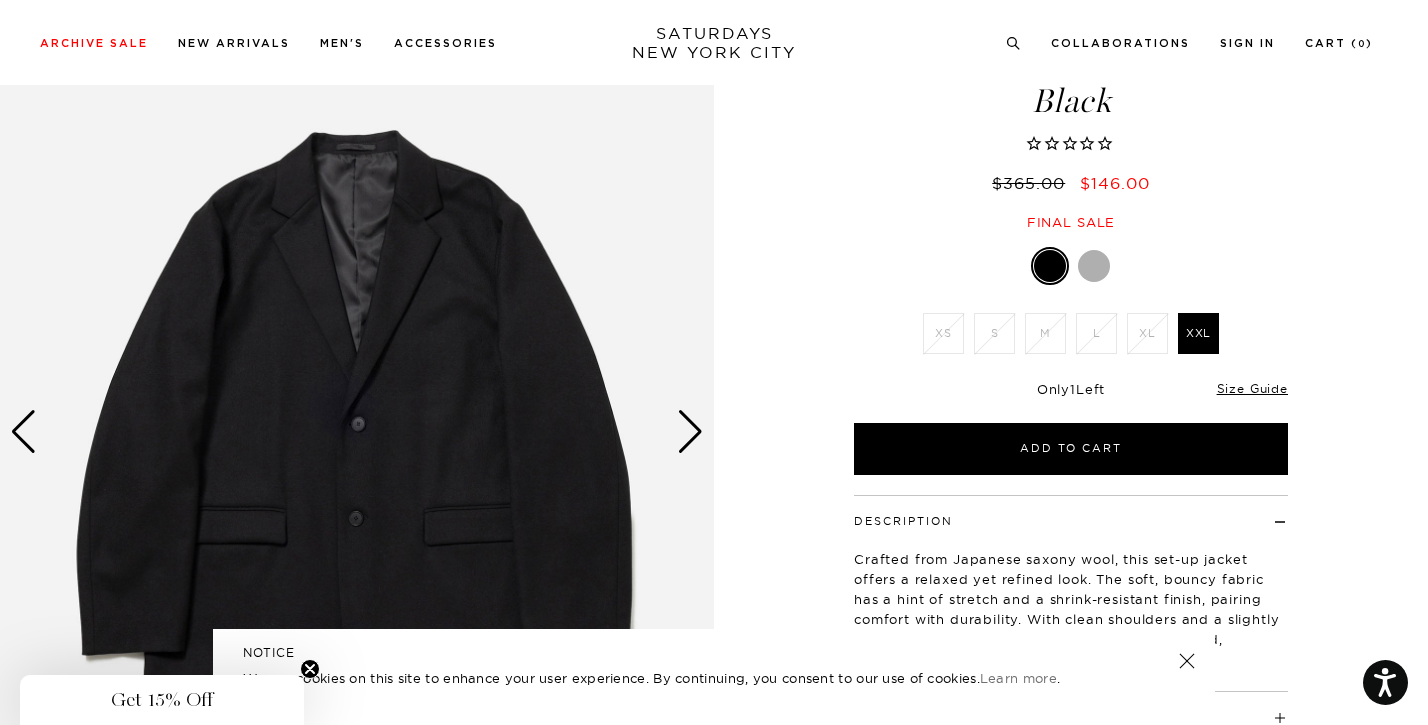 click at bounding box center [690, 432] 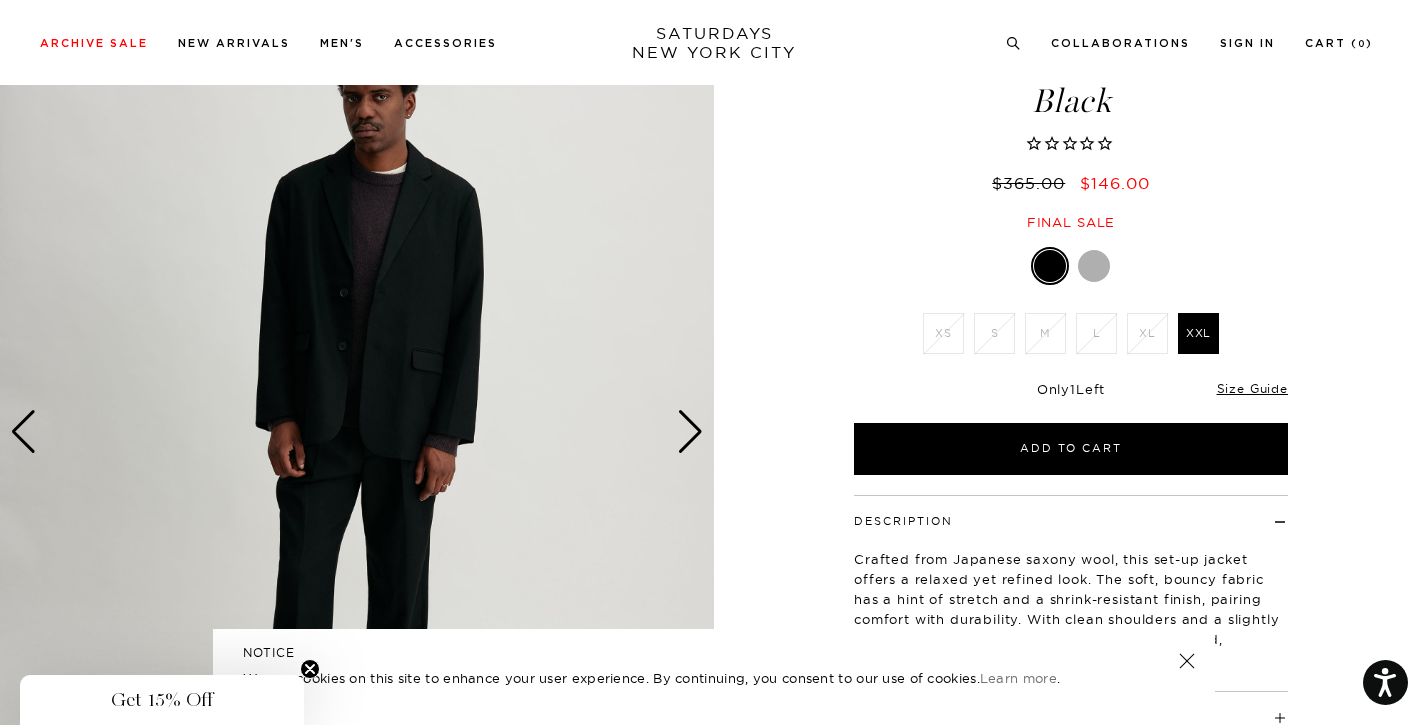 click at bounding box center [690, 432] 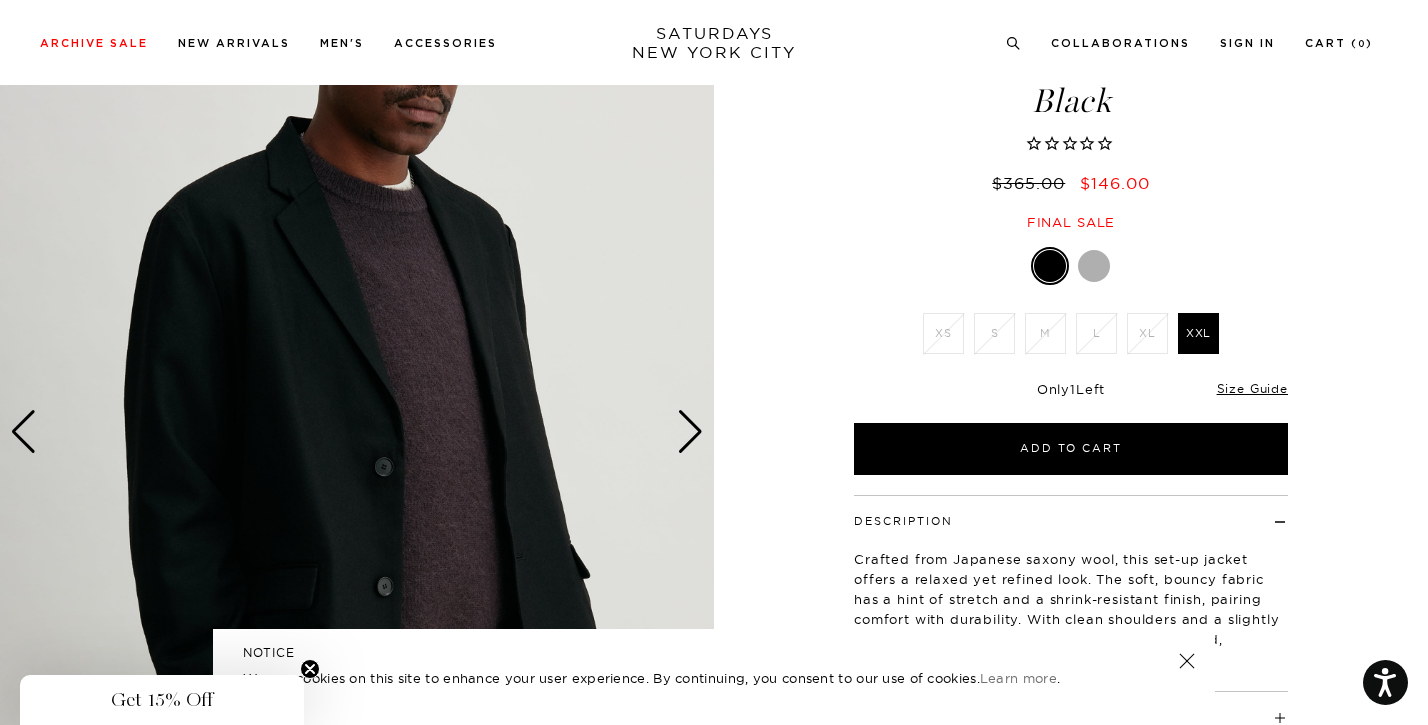 click at bounding box center (690, 432) 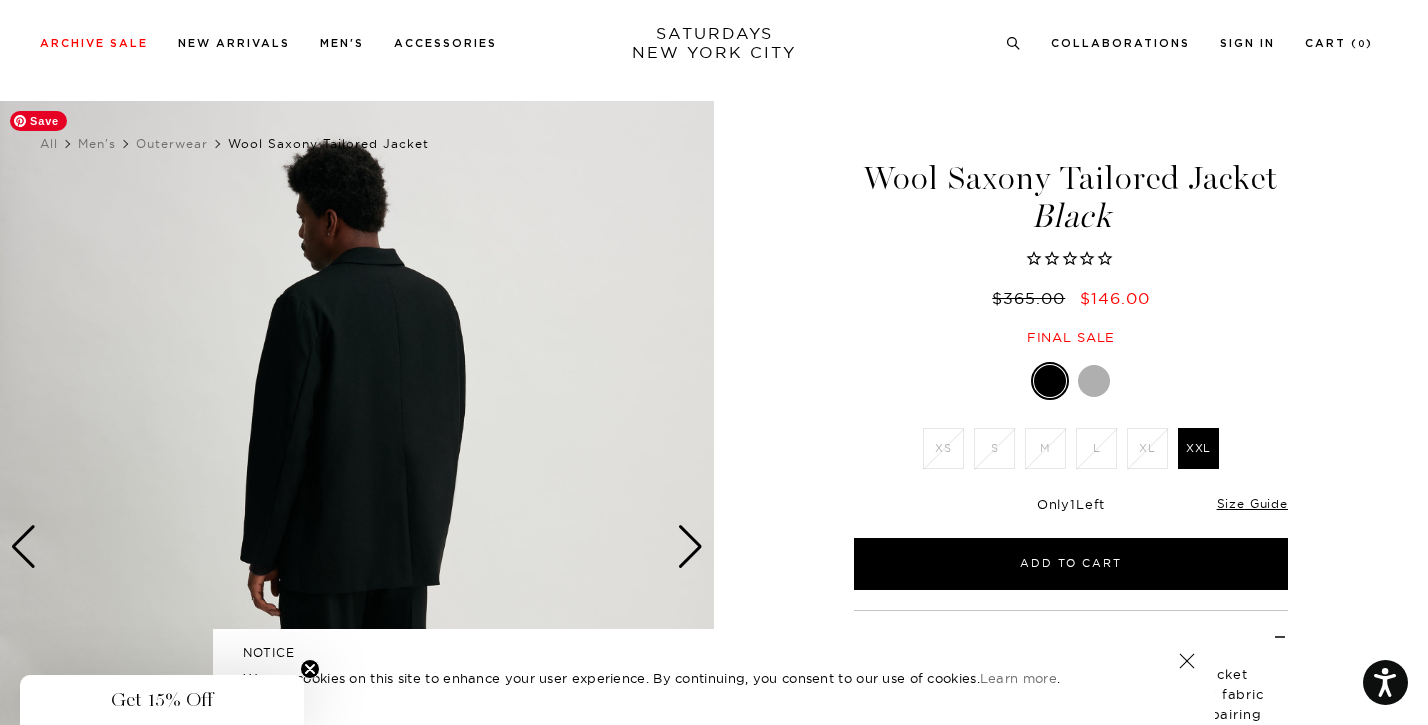 scroll, scrollTop: 82, scrollLeft: 0, axis: vertical 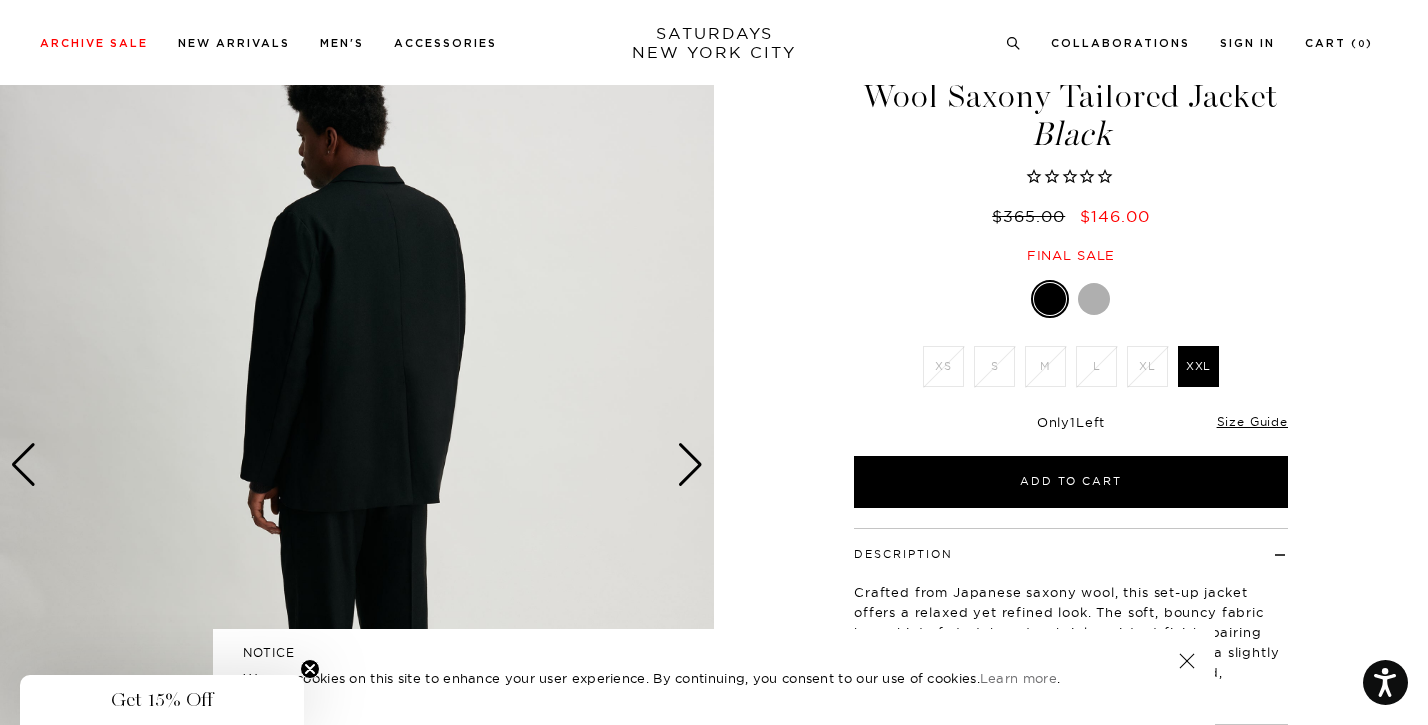 click at bounding box center (1094, 299) 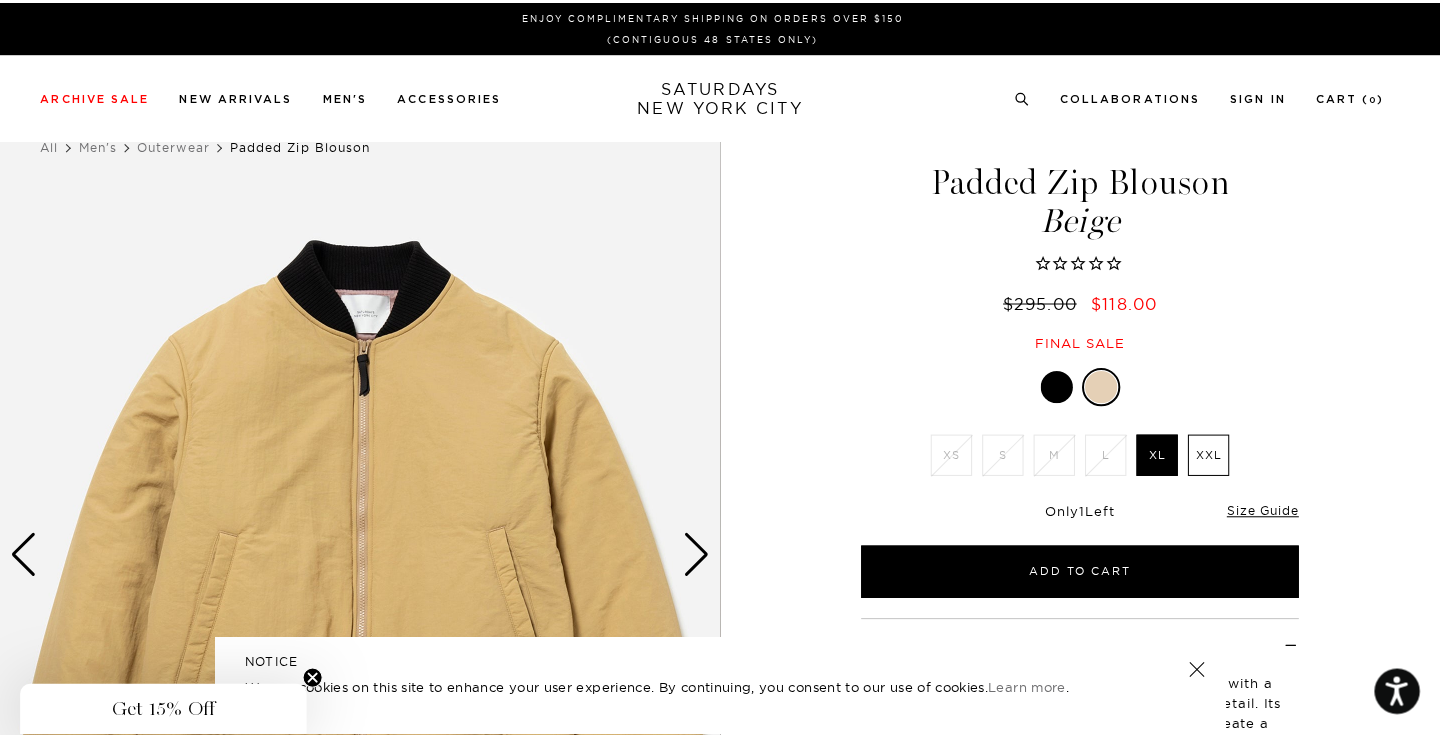 scroll, scrollTop: 0, scrollLeft: 0, axis: both 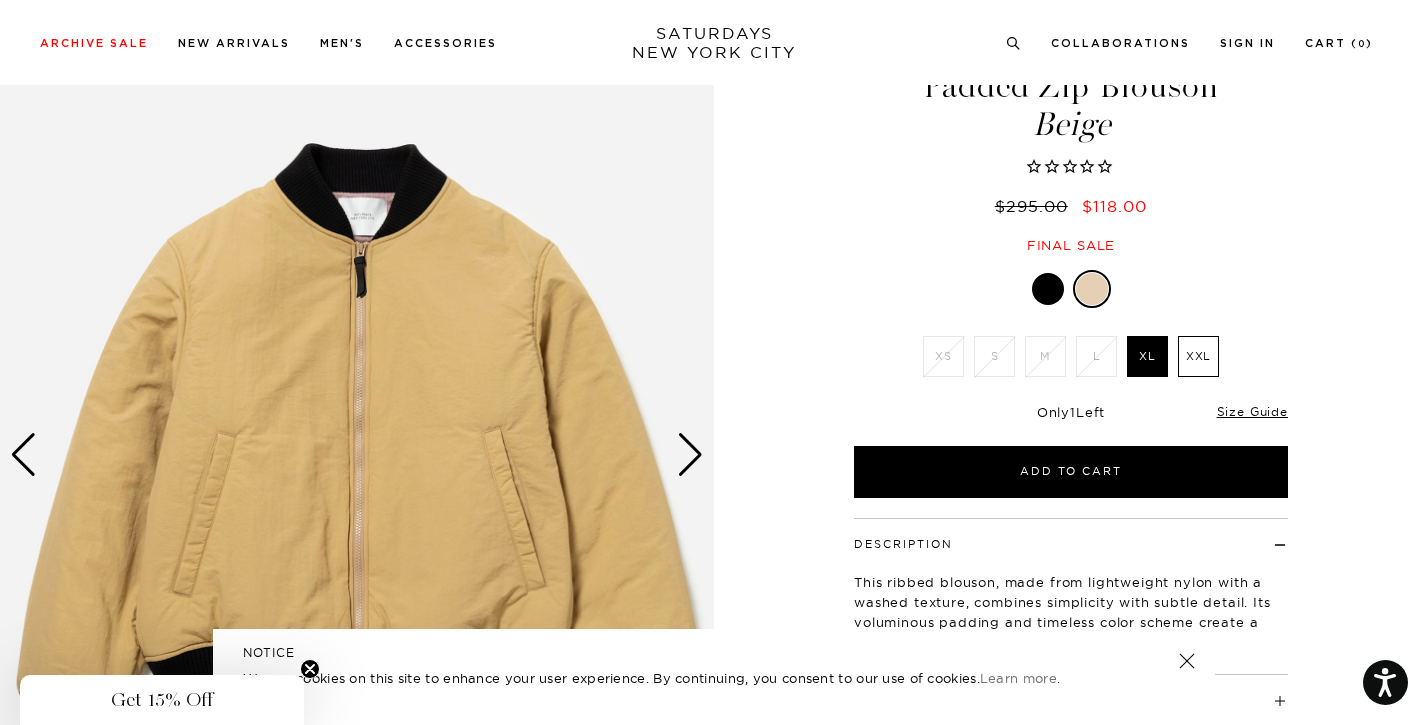 click at bounding box center [690, 455] 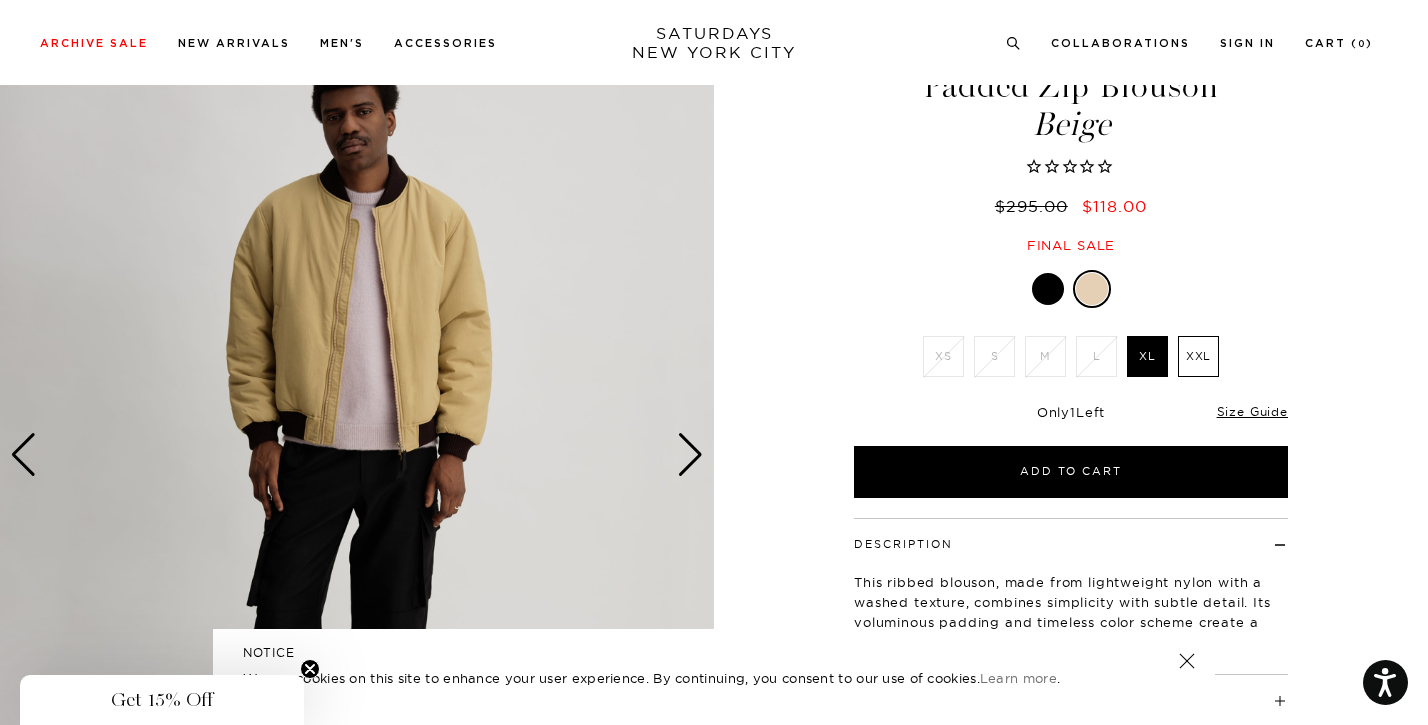click at bounding box center (690, 455) 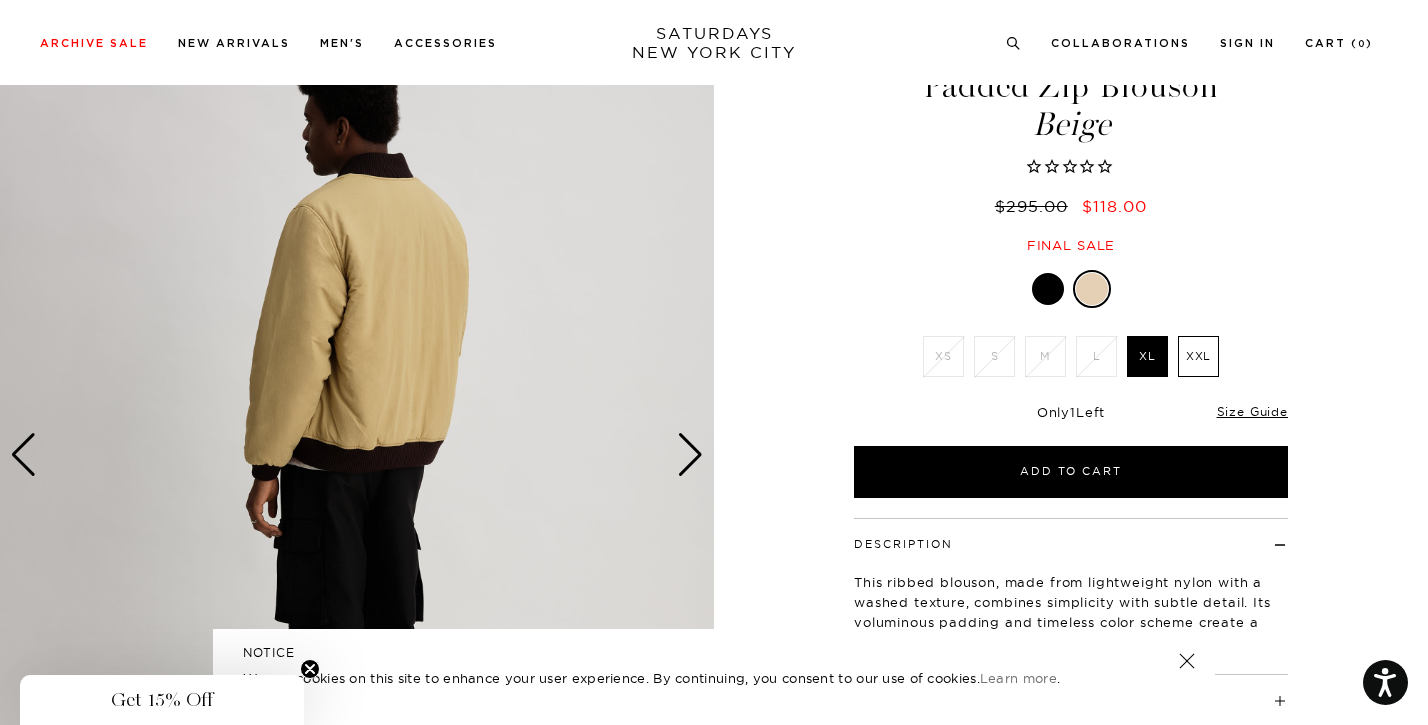 click at bounding box center (690, 455) 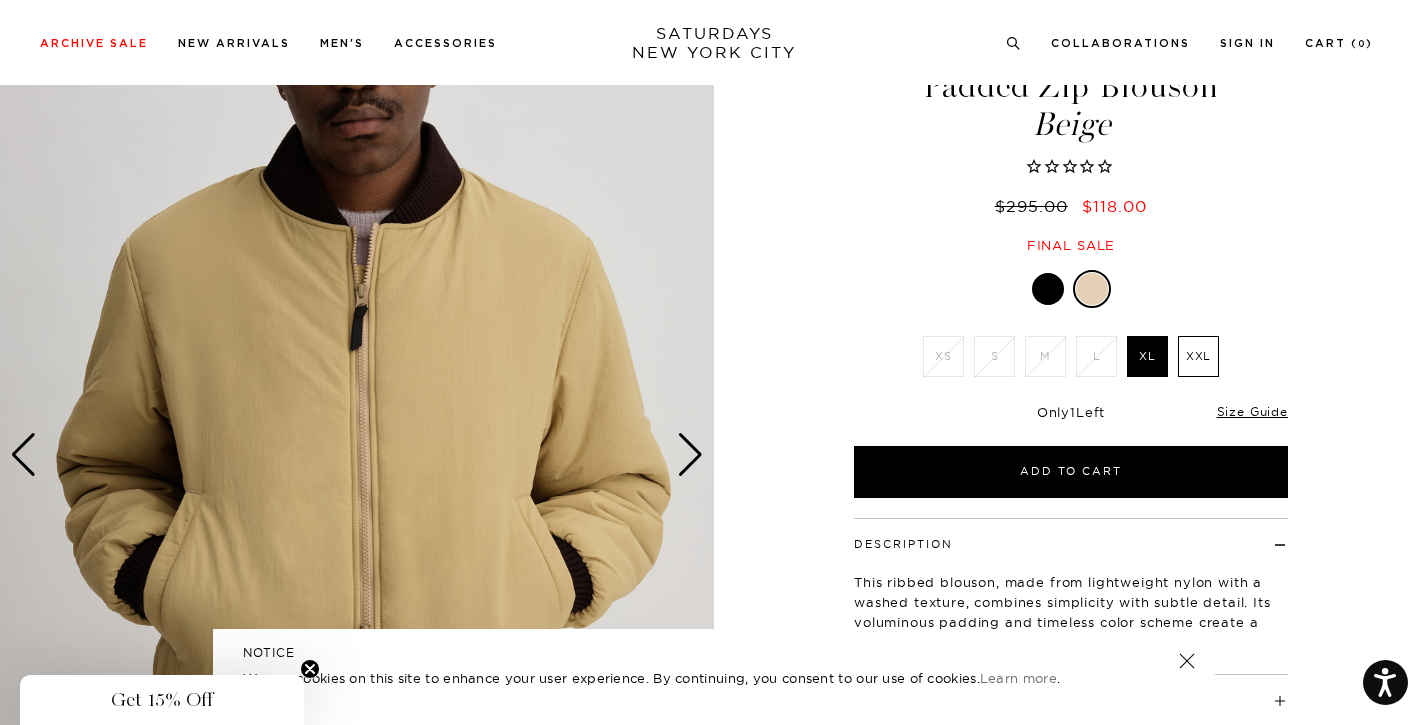 click at bounding box center (690, 455) 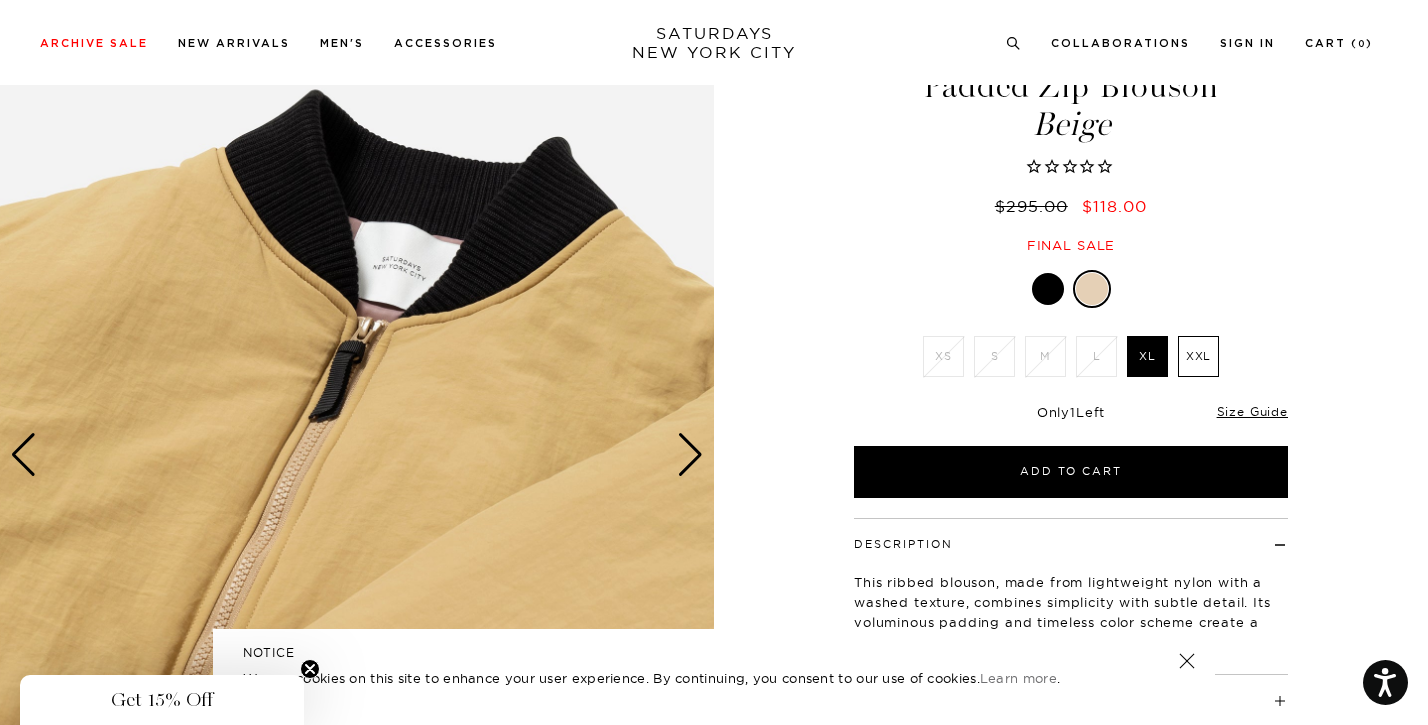 click at bounding box center (1048, 289) 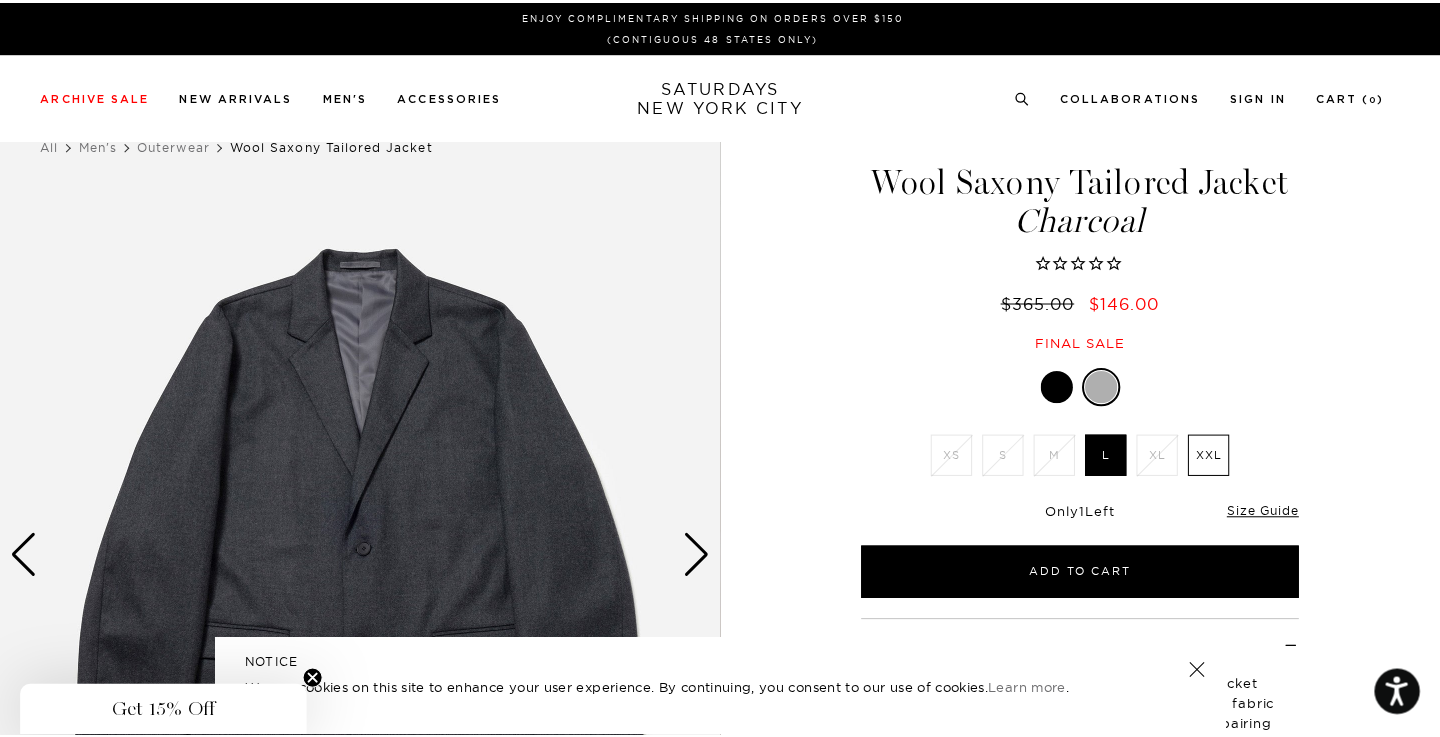 scroll, scrollTop: 0, scrollLeft: 0, axis: both 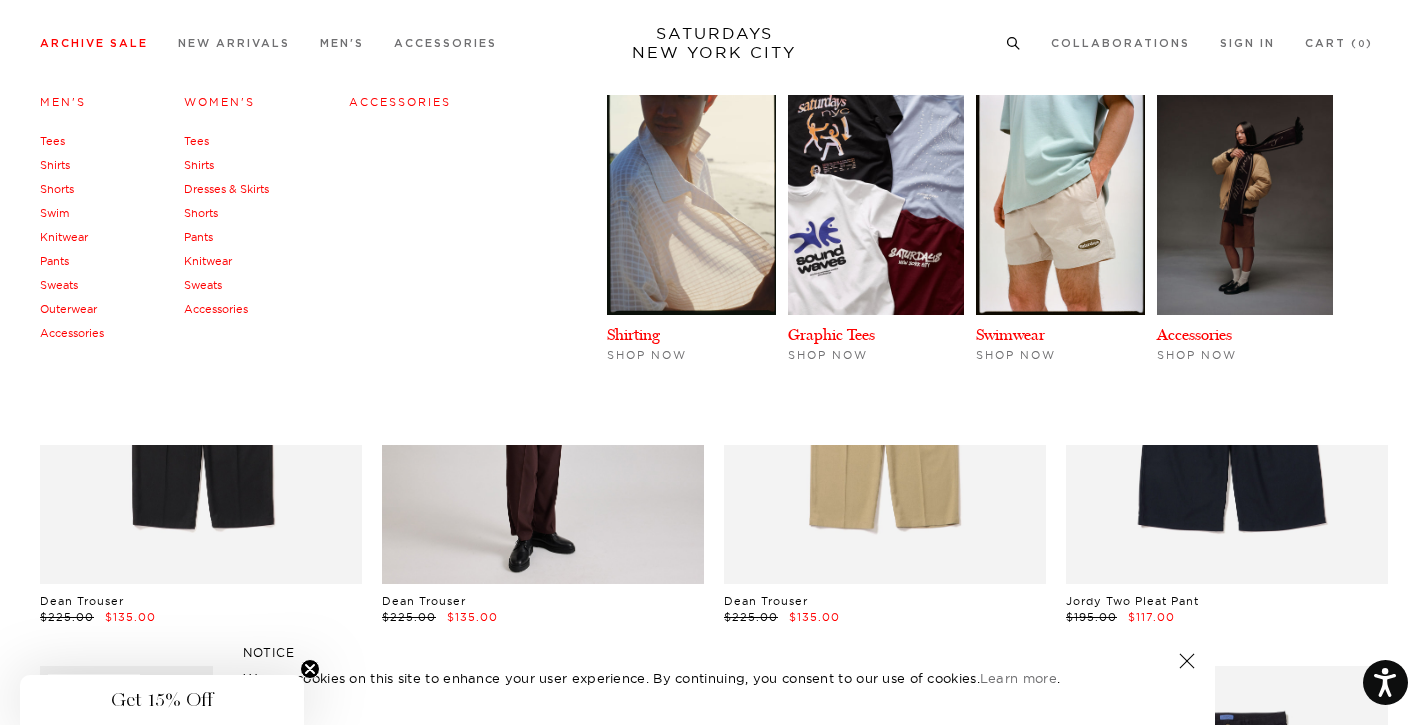 click on "Knitwear" at bounding box center [64, 237] 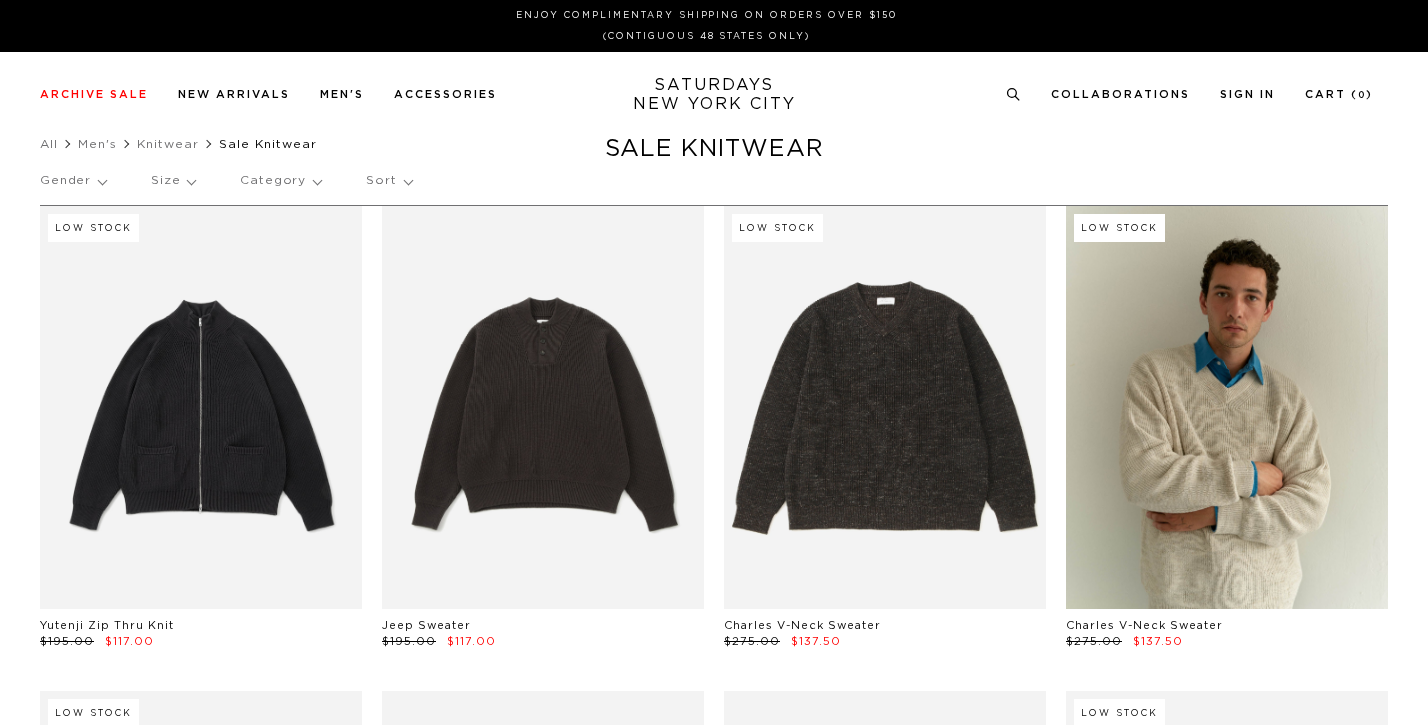 scroll, scrollTop: 0, scrollLeft: 0, axis: both 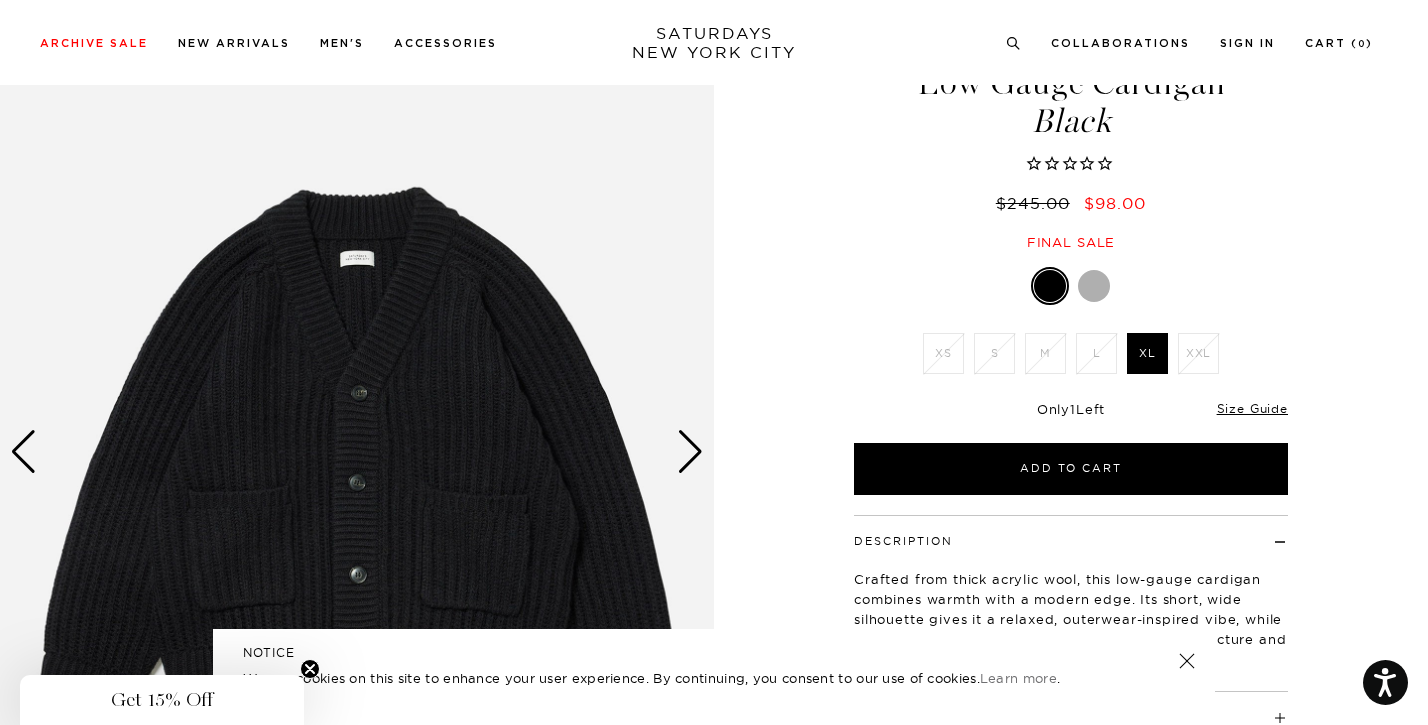 click at bounding box center (690, 452) 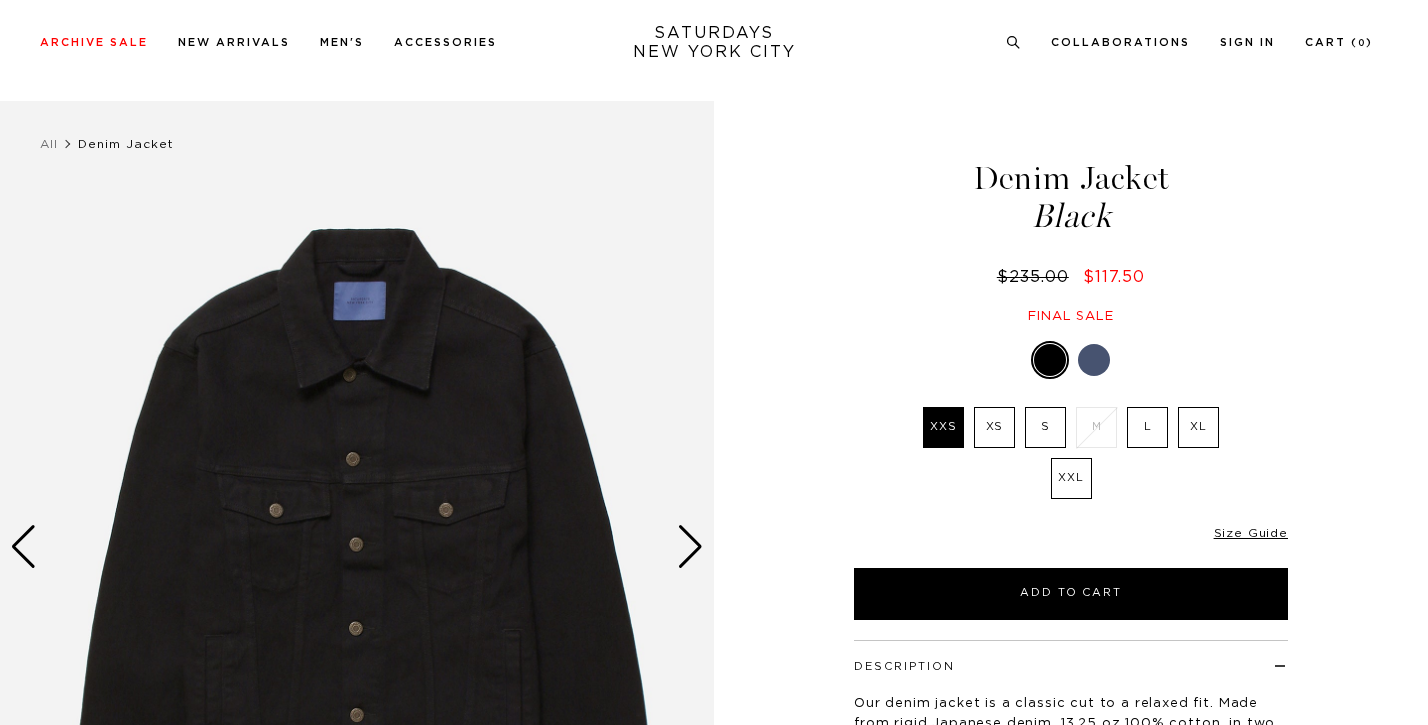 scroll, scrollTop: 87, scrollLeft: 0, axis: vertical 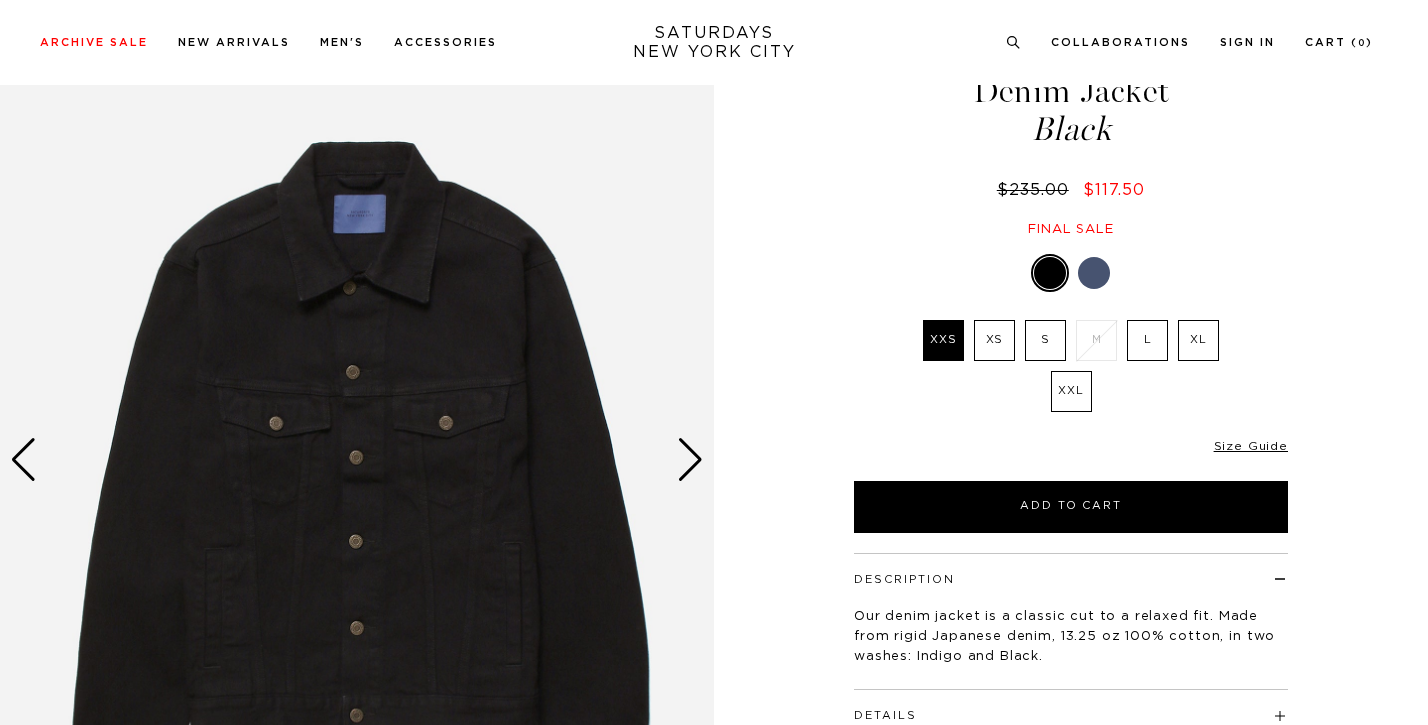 select on "recent" 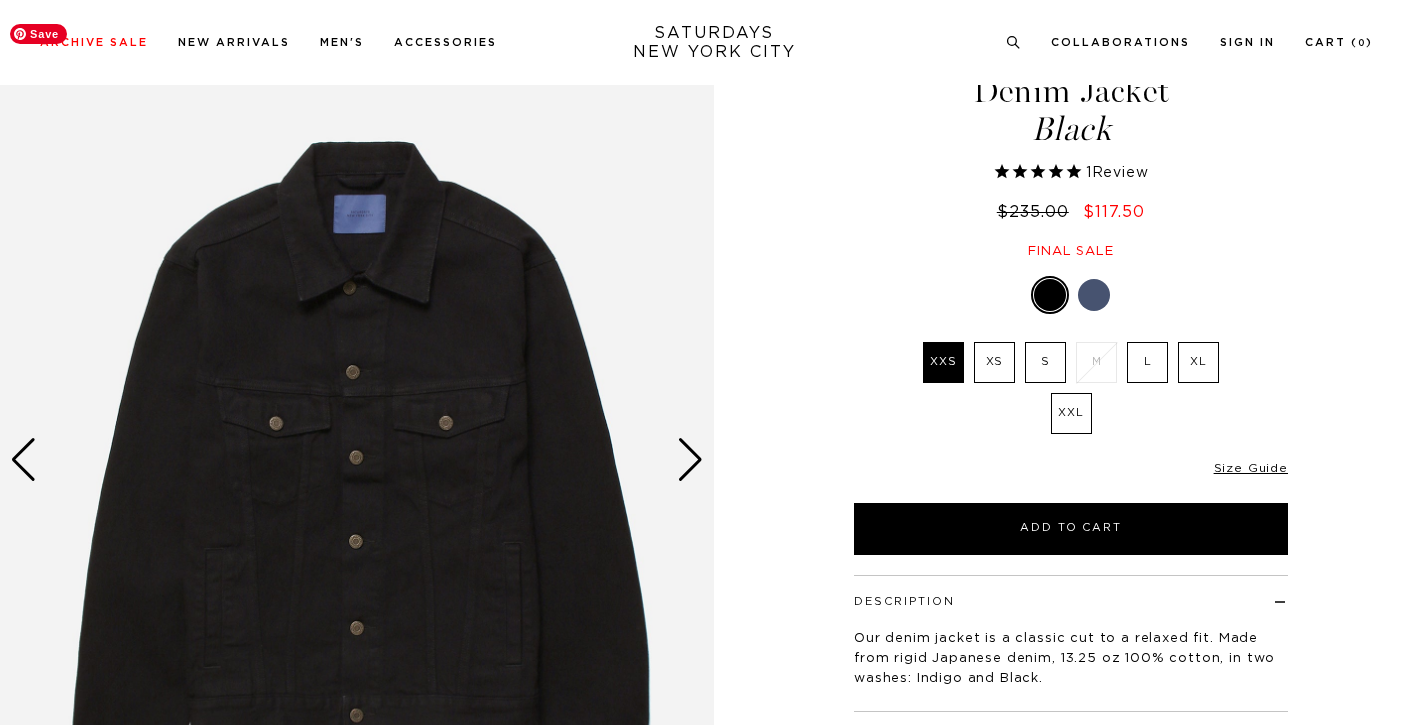 click at bounding box center (690, 460) 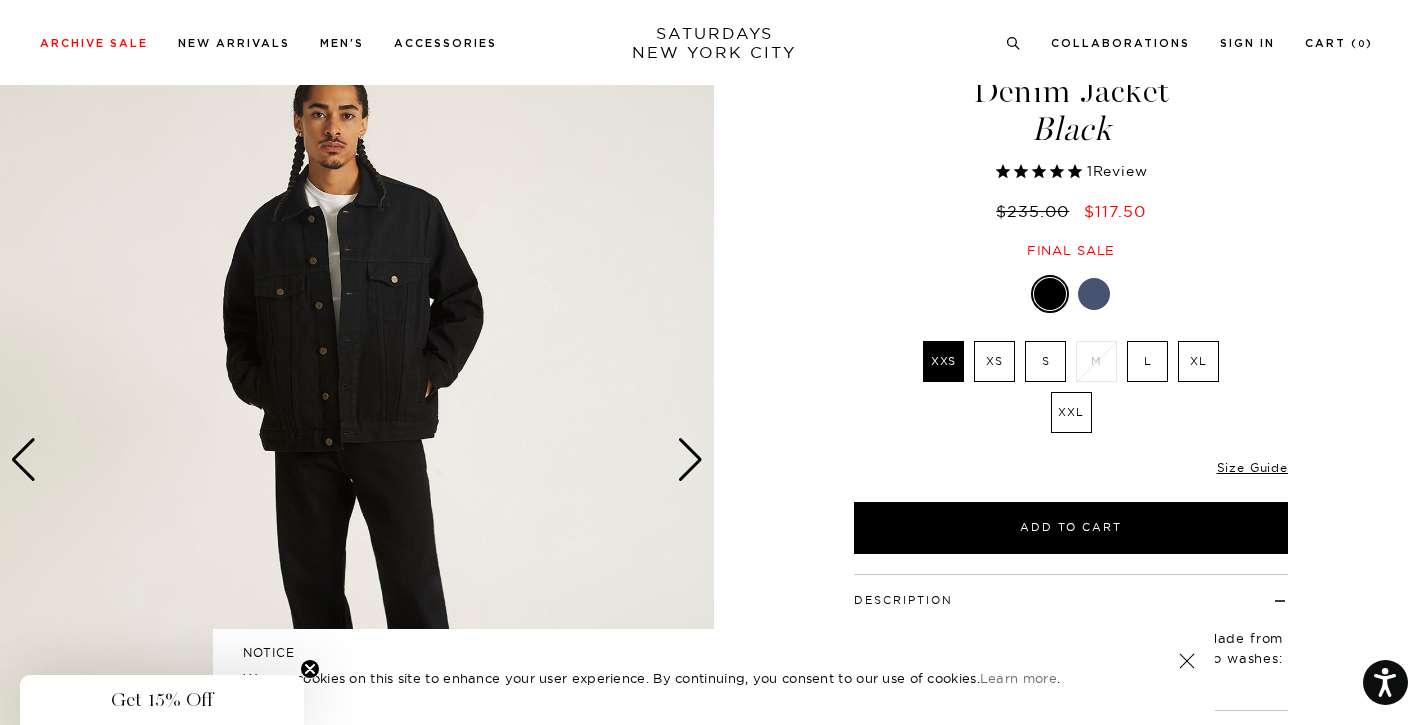 click at bounding box center (690, 460) 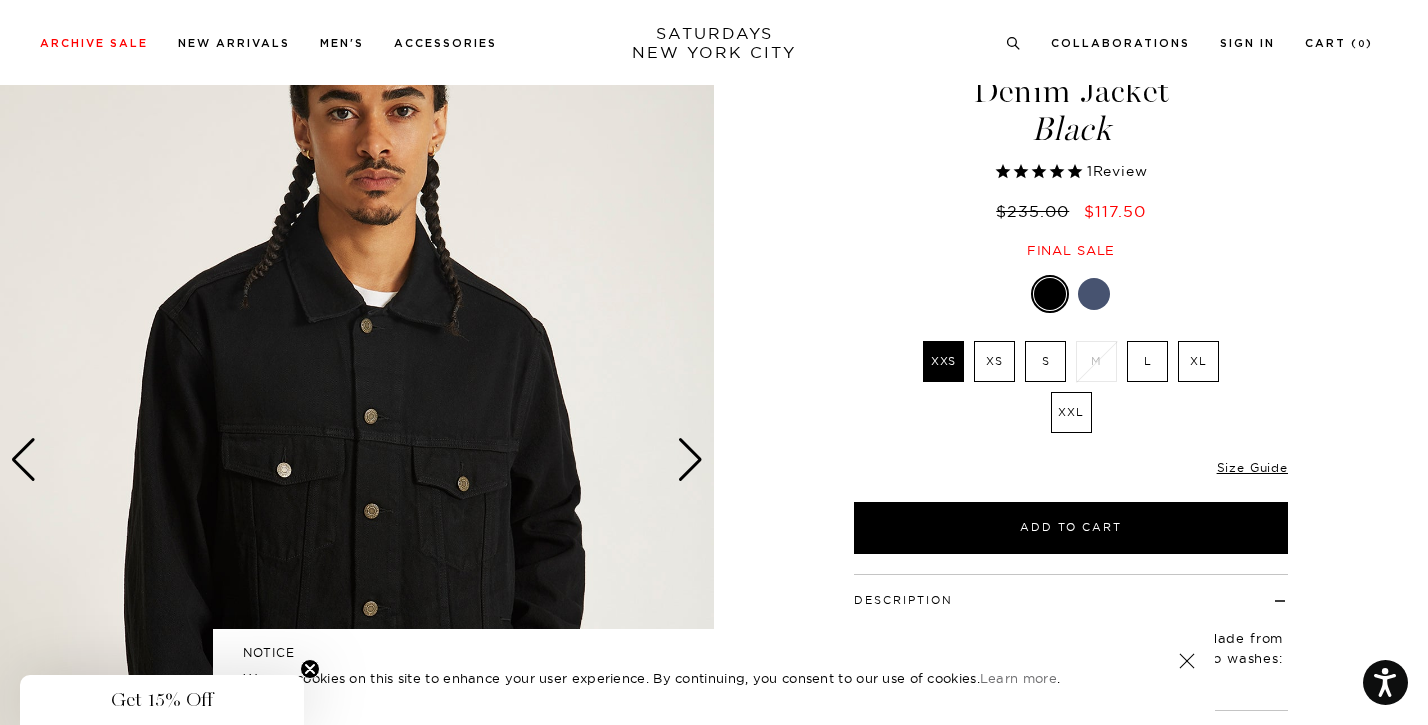 click at bounding box center [690, 460] 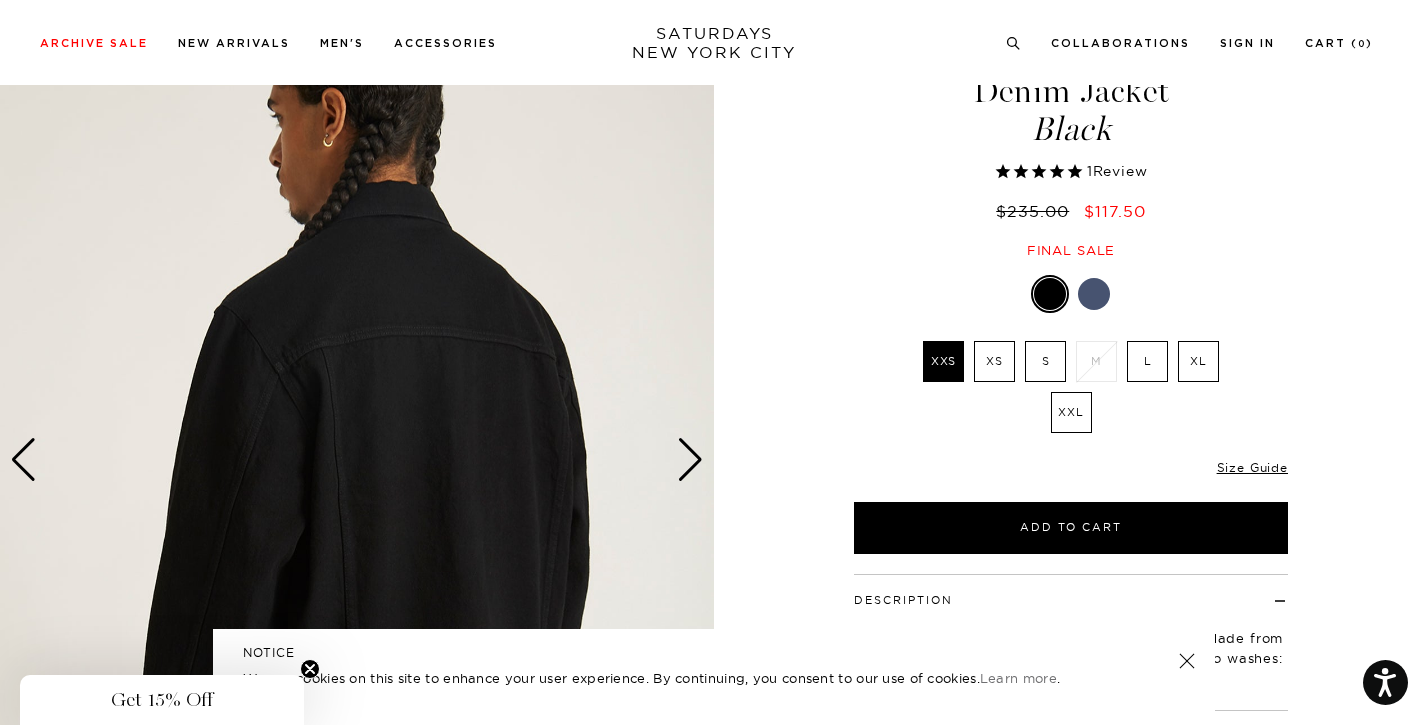 click at bounding box center [690, 460] 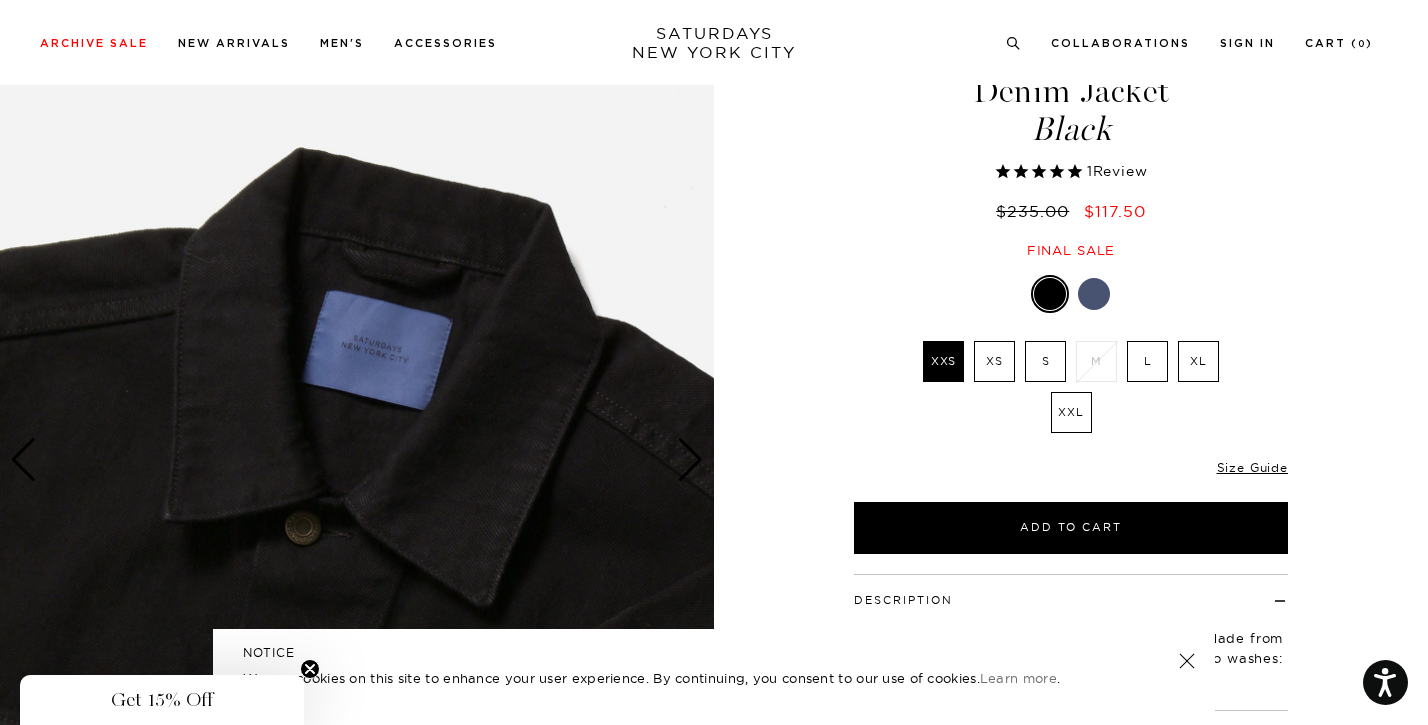 click at bounding box center (690, 460) 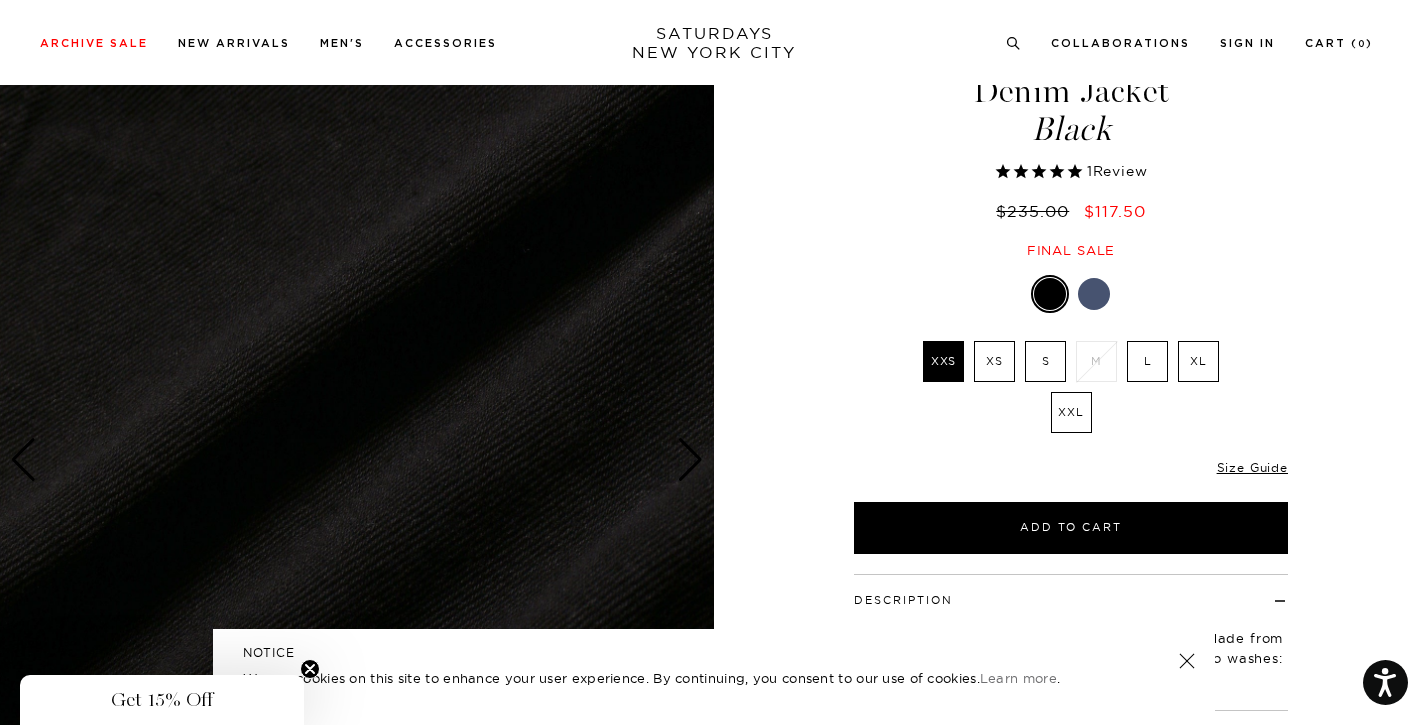 click at bounding box center [690, 460] 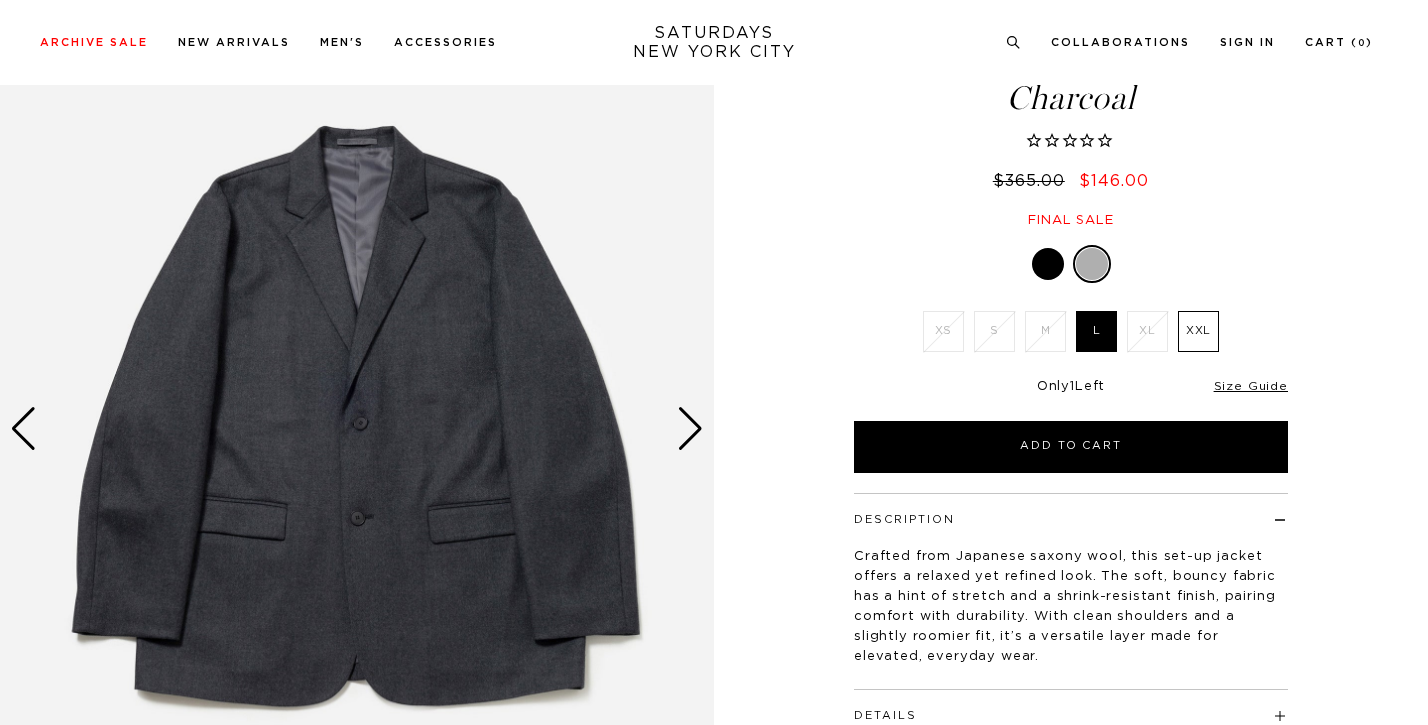 scroll, scrollTop: 118, scrollLeft: 0, axis: vertical 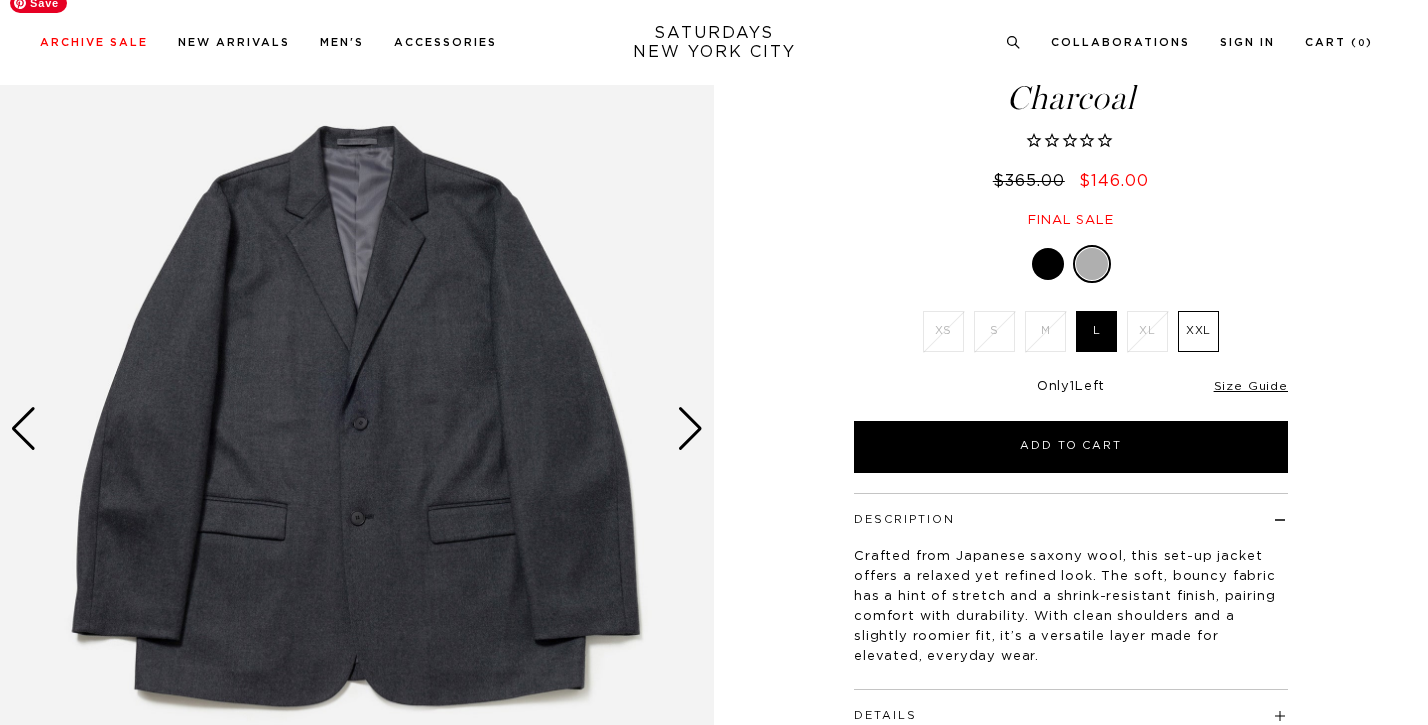 click at bounding box center [690, 429] 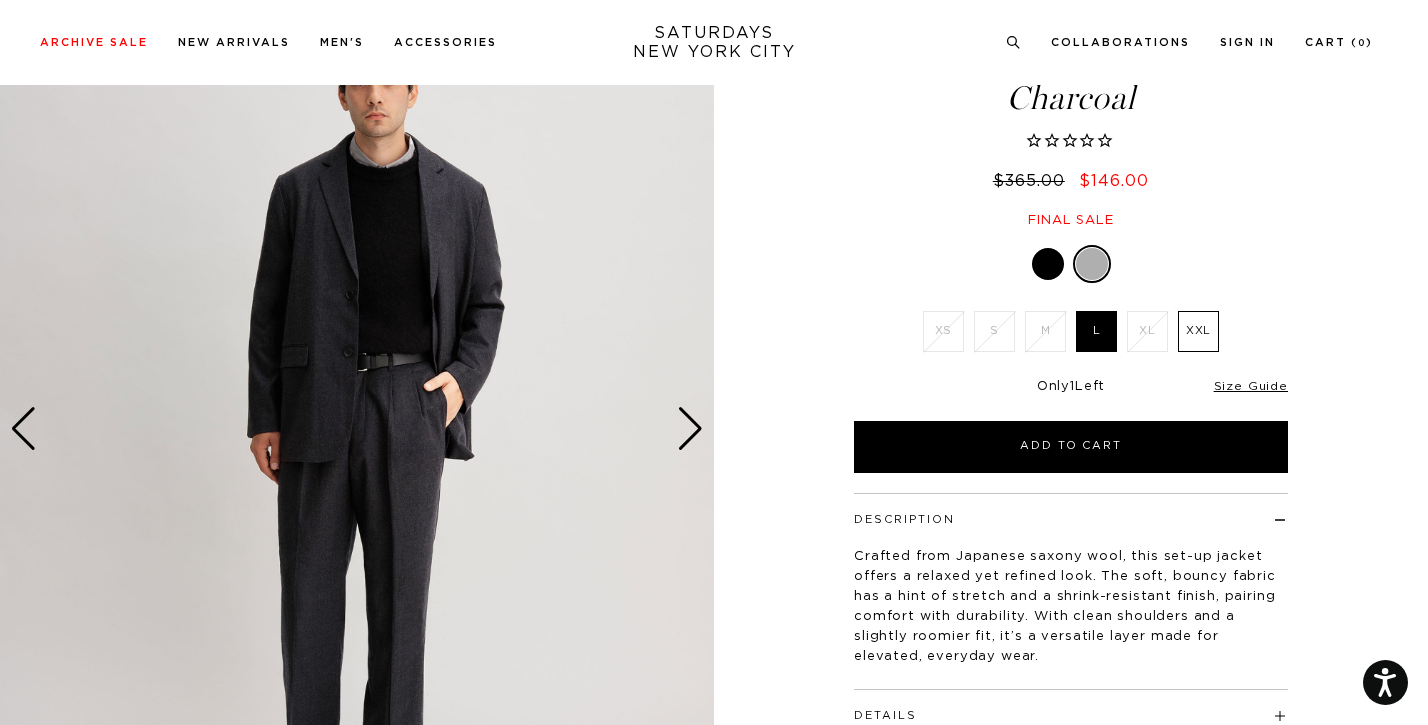 click at bounding box center [690, 429] 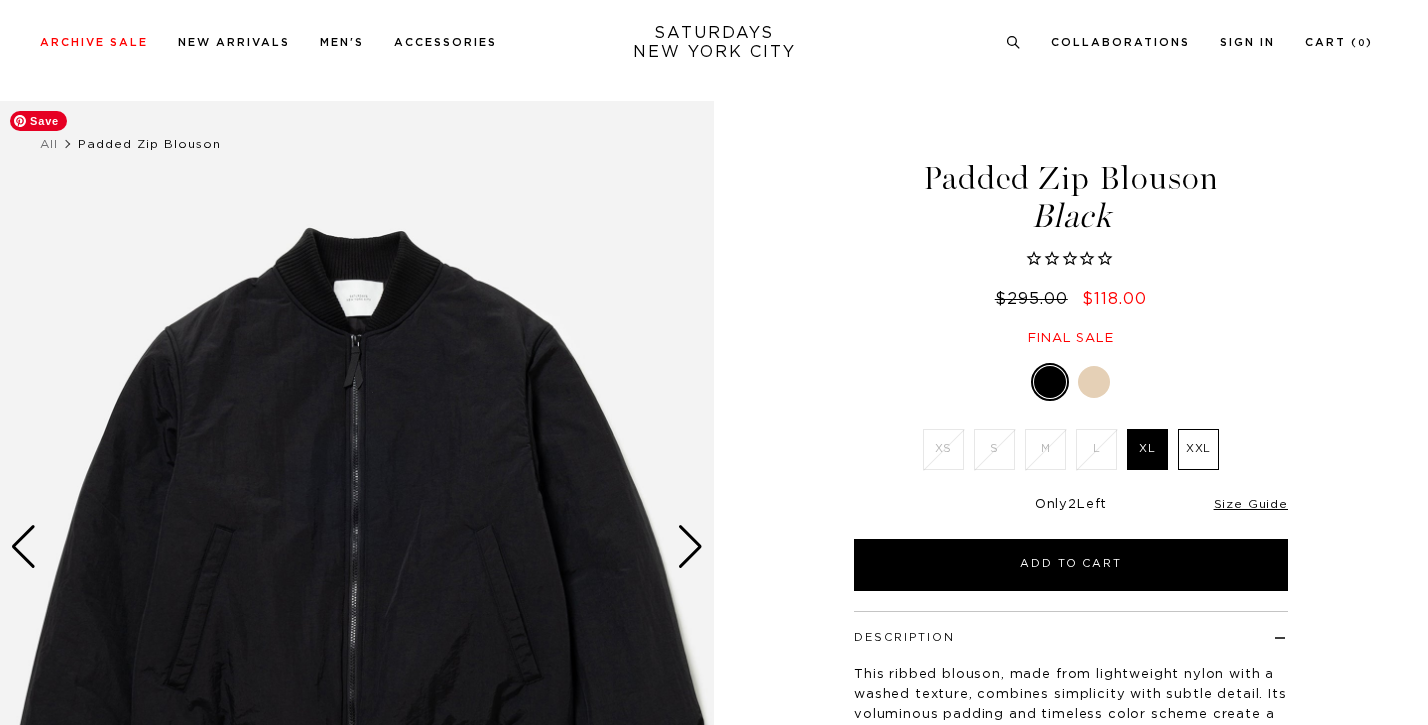 scroll, scrollTop: 91, scrollLeft: 0, axis: vertical 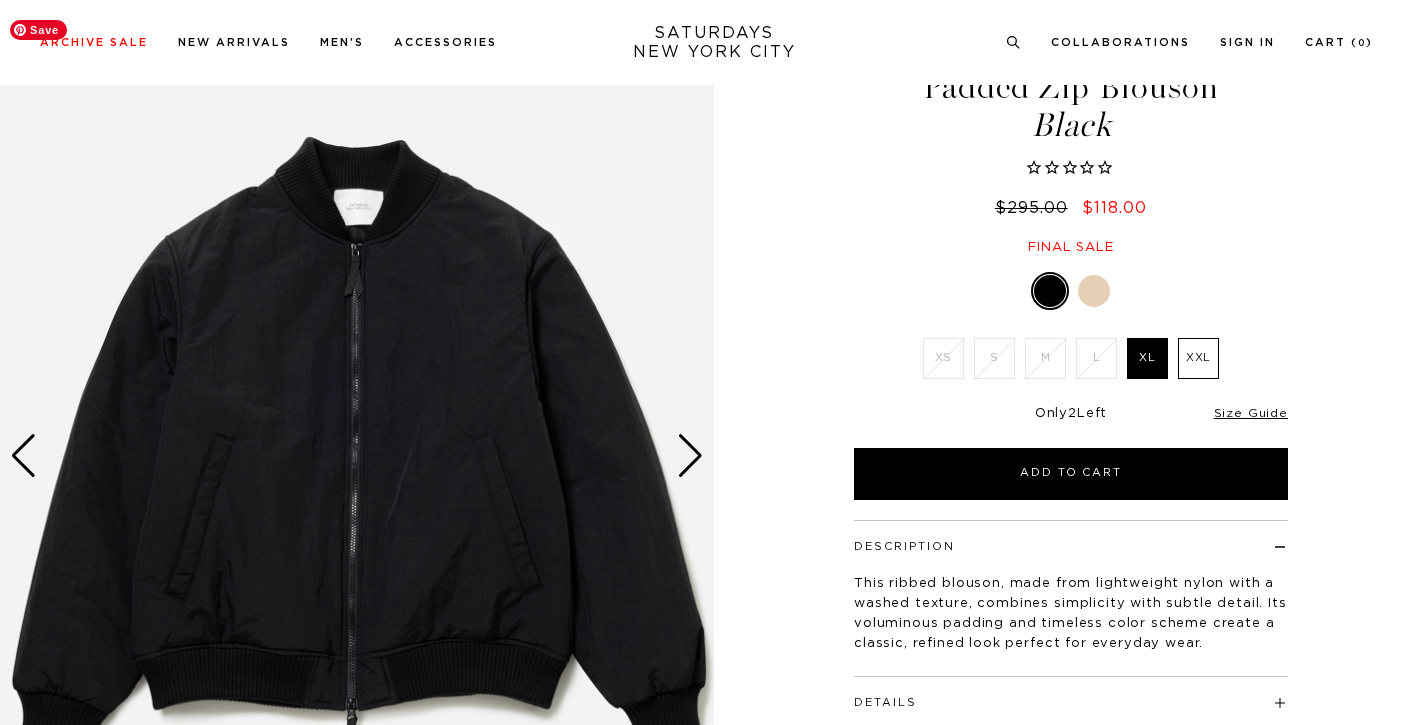 click at bounding box center (690, 456) 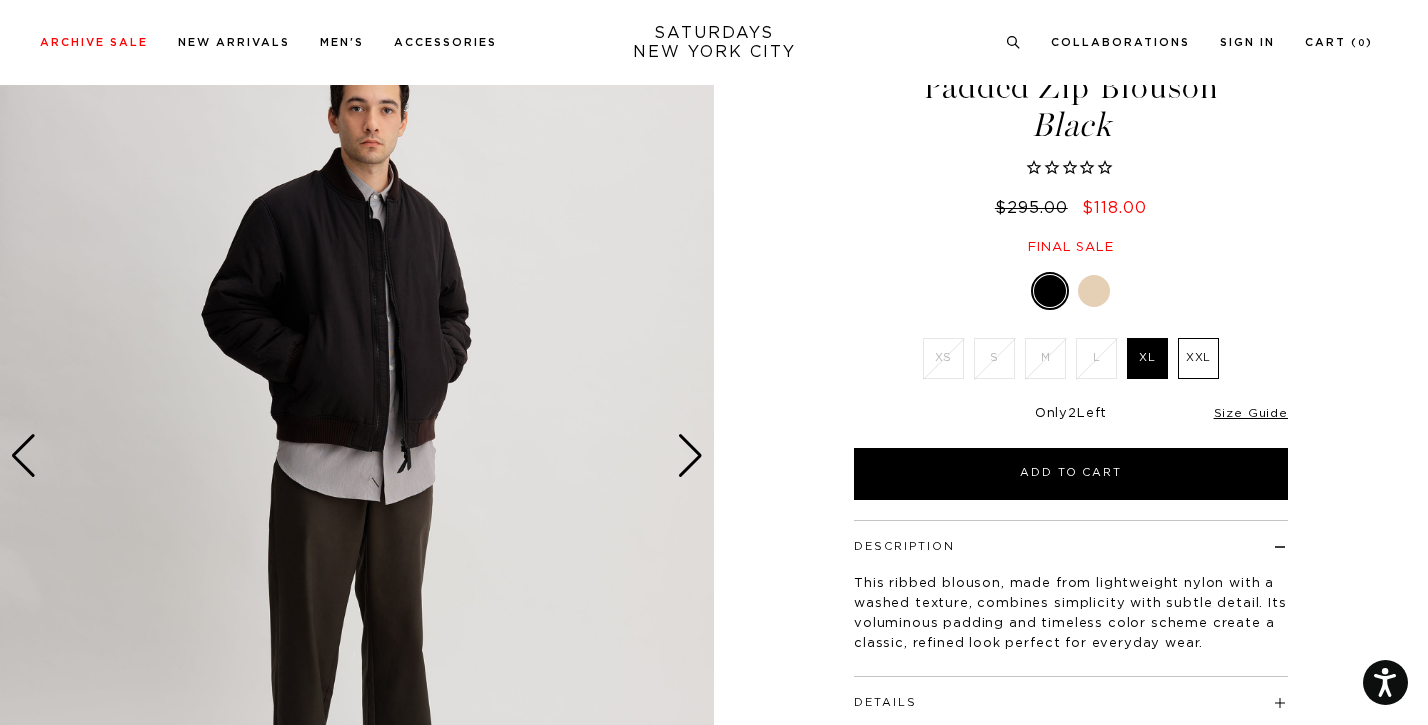 click at bounding box center [690, 456] 